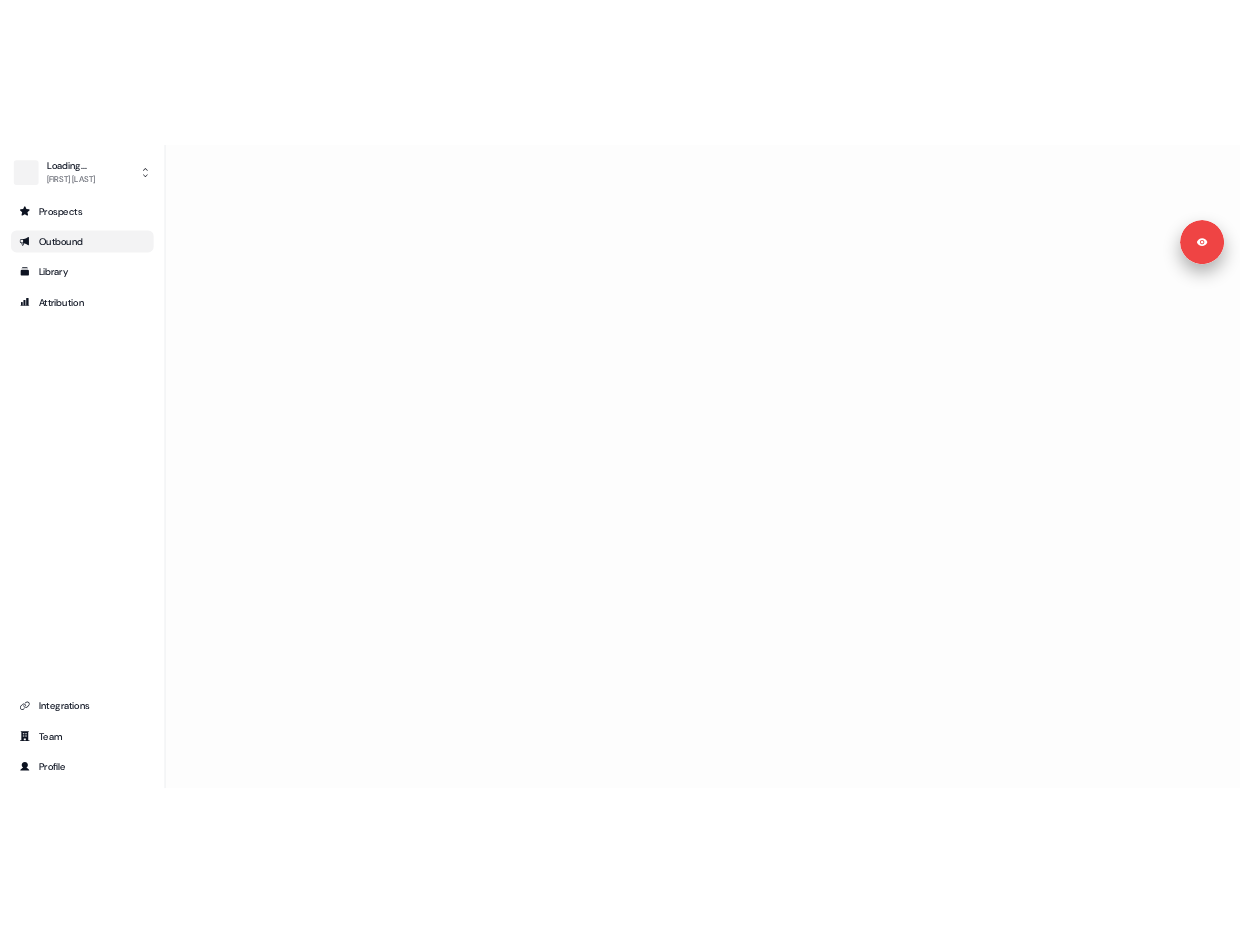 scroll, scrollTop: 0, scrollLeft: 0, axis: both 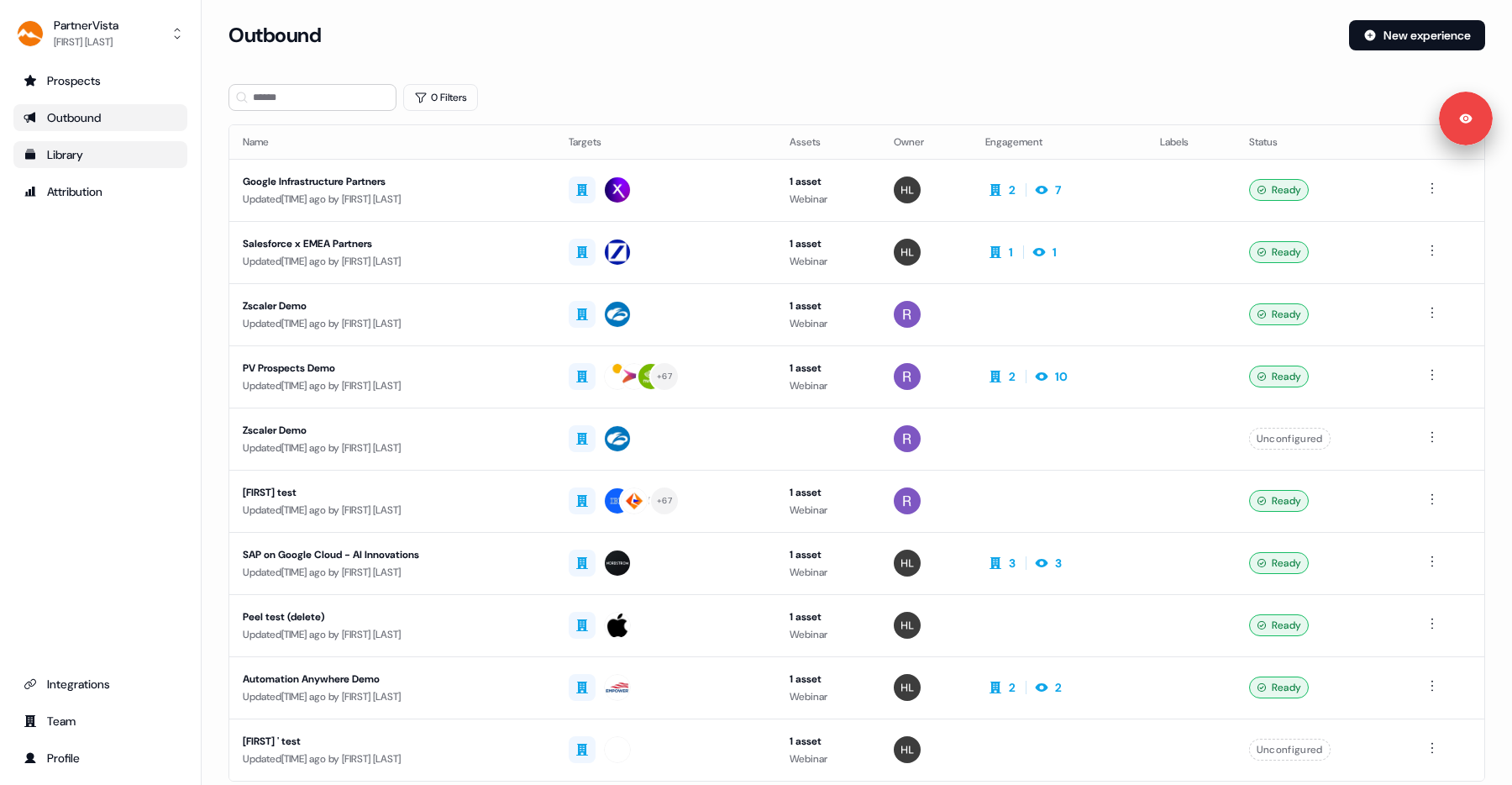 click on "Library" at bounding box center [100, 155] 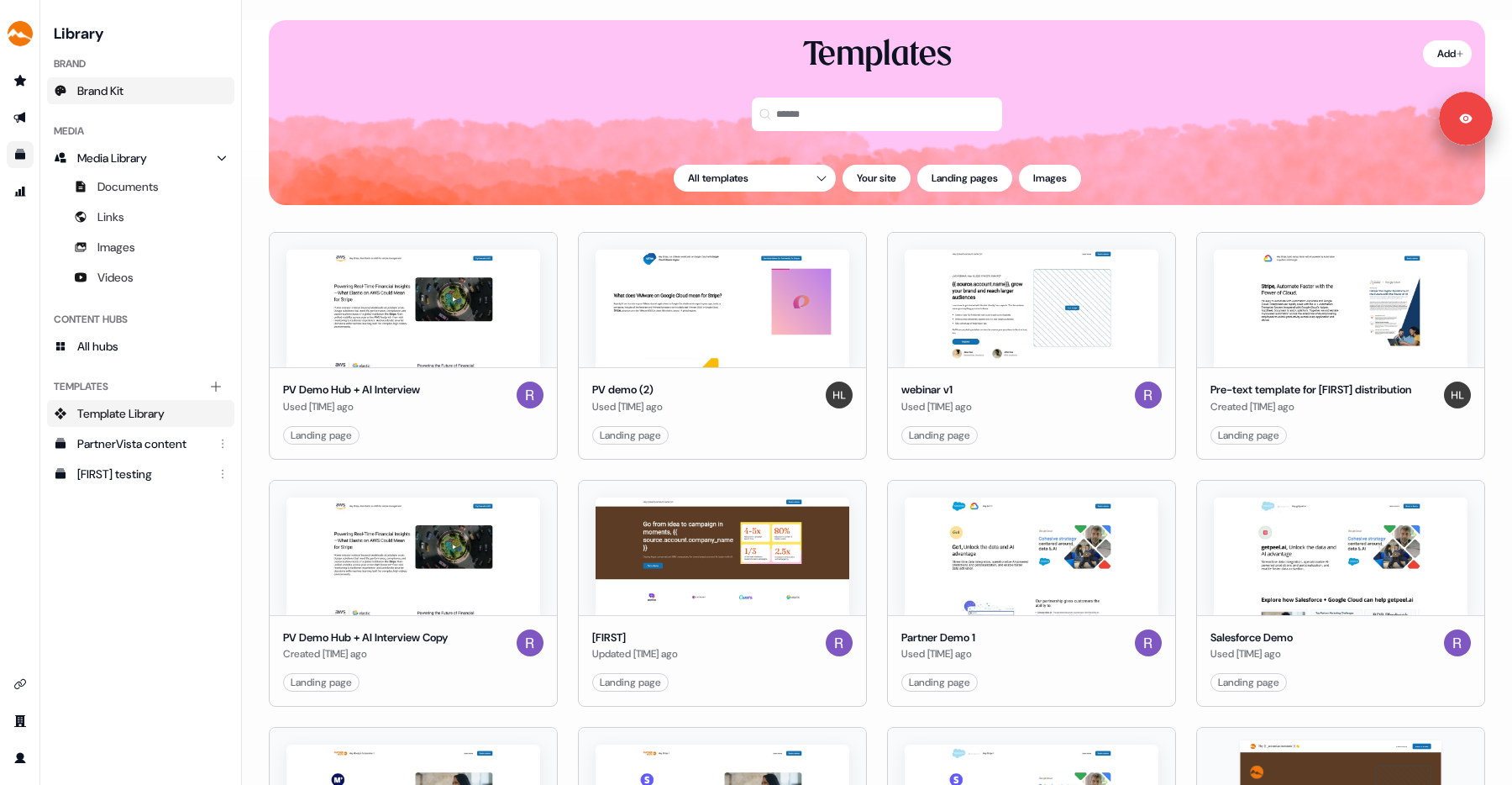 click on "Brand Kit" at bounding box center [140, 91] 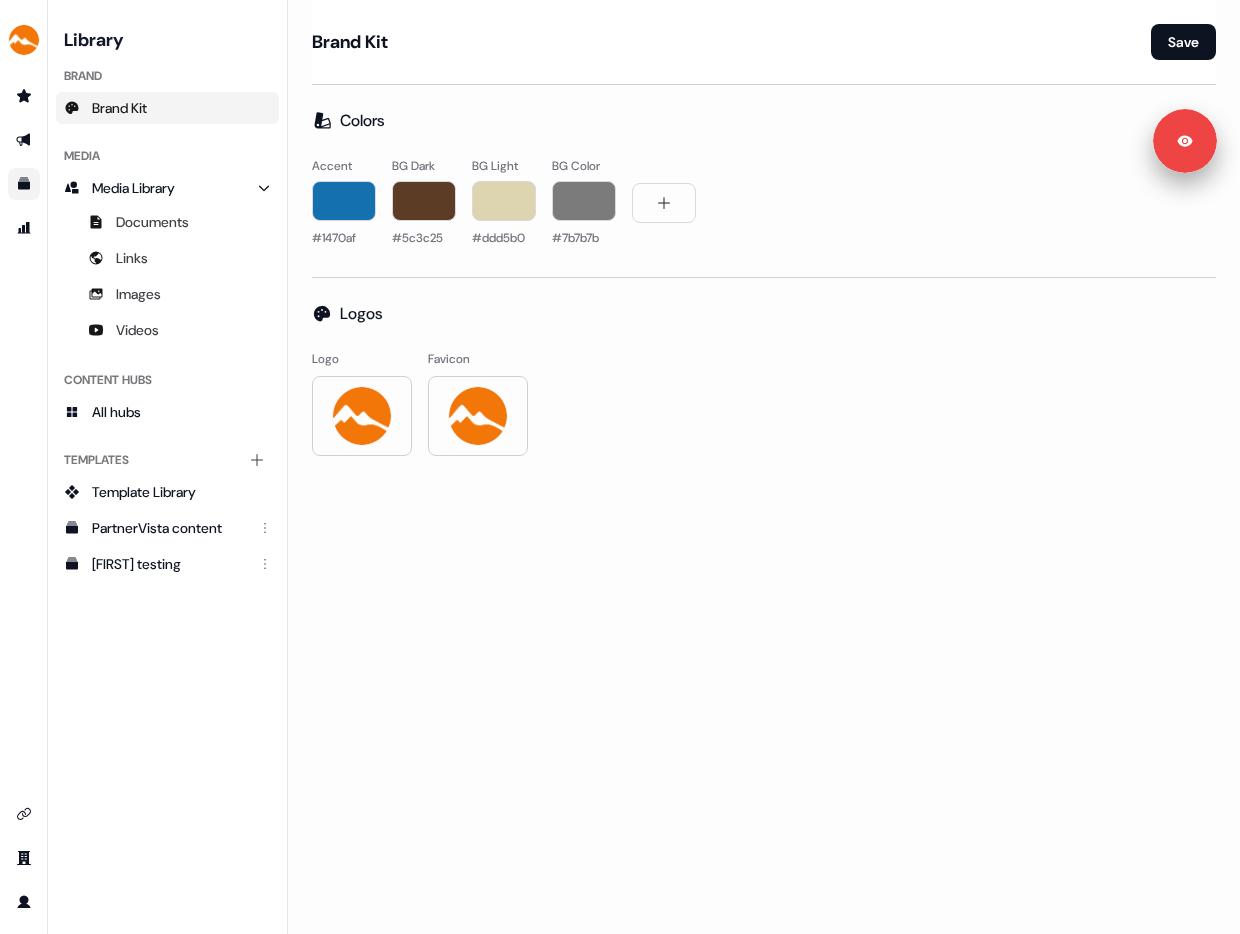 click on "Brand Kit Save Colors Accent #1470af BG Dark #5c3c25 BG Light #ddd5b0 BG Color #7b7b7b Logos Logo Favicon" at bounding box center [764, 252] 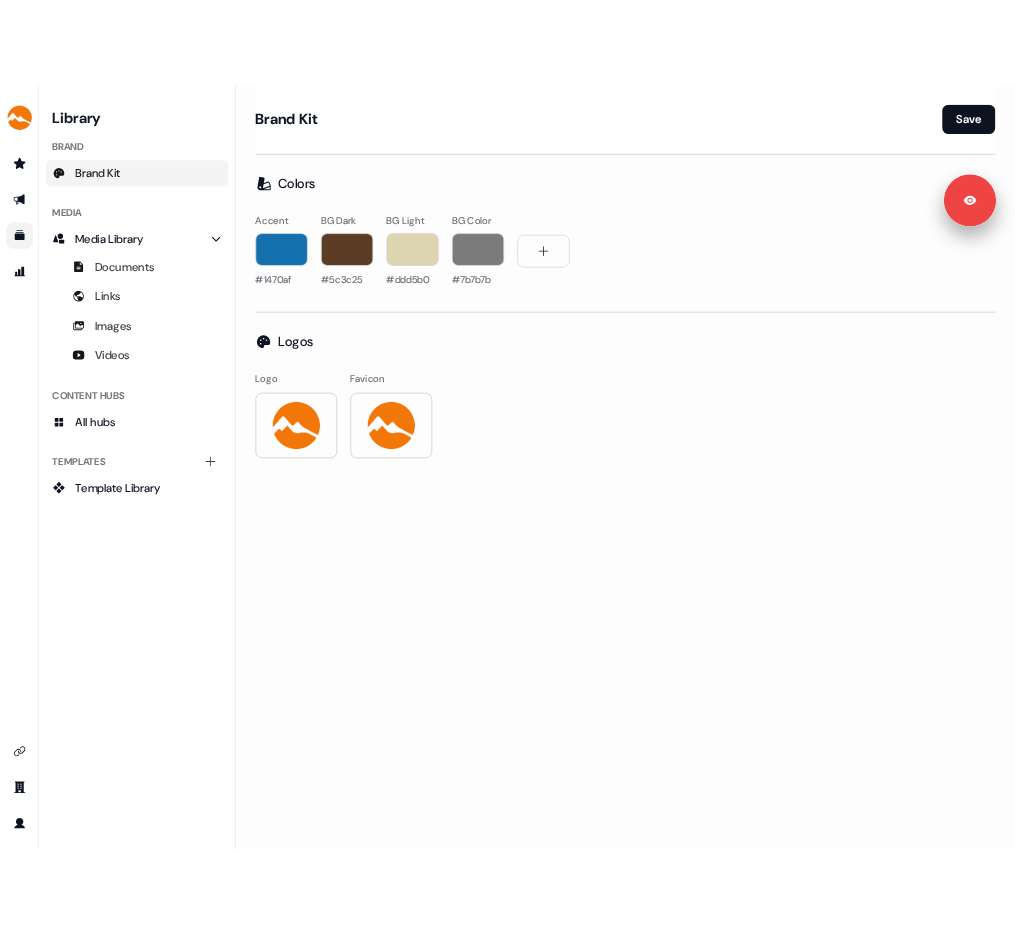 scroll, scrollTop: 0, scrollLeft: 0, axis: both 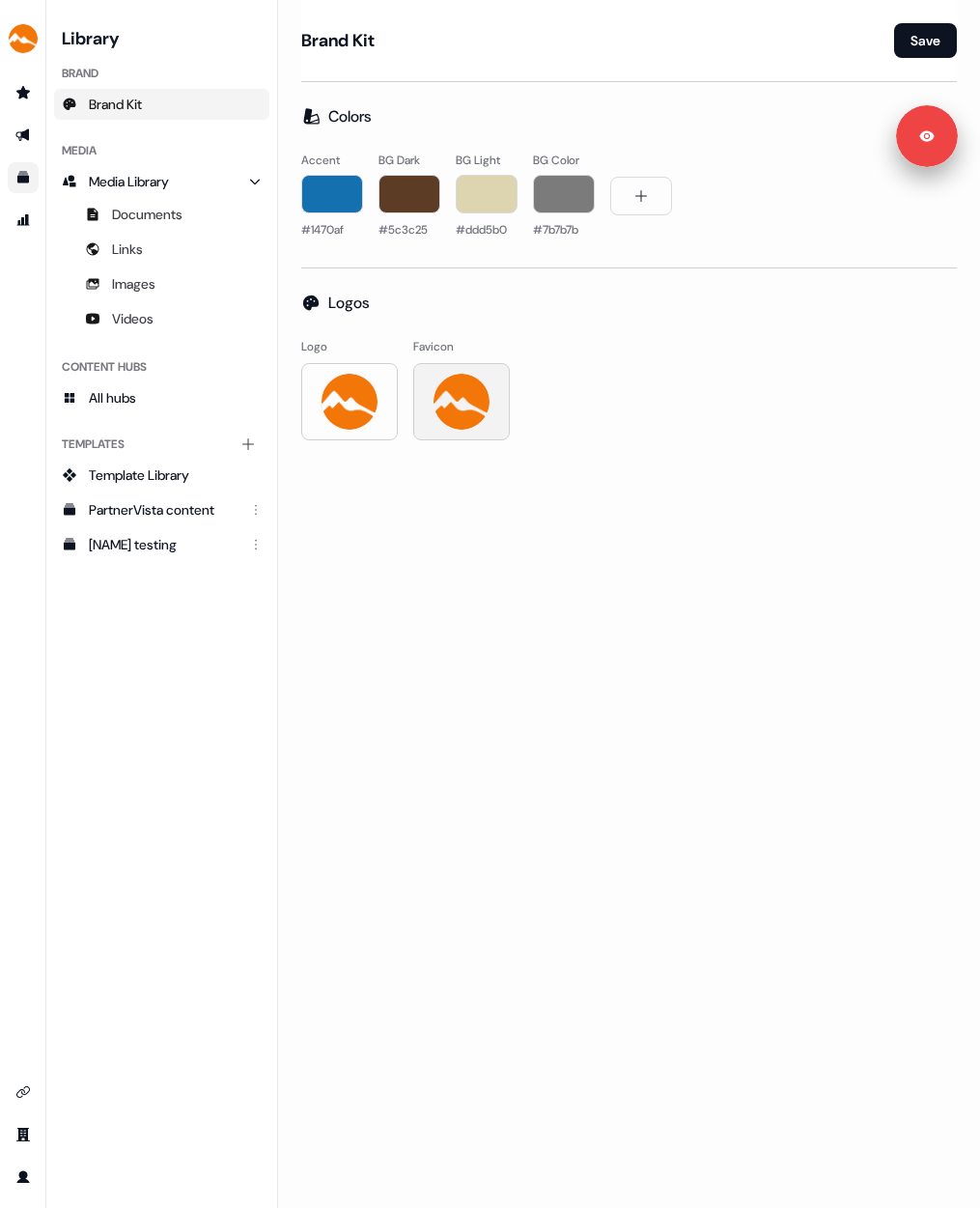 click at bounding box center (462, 402) 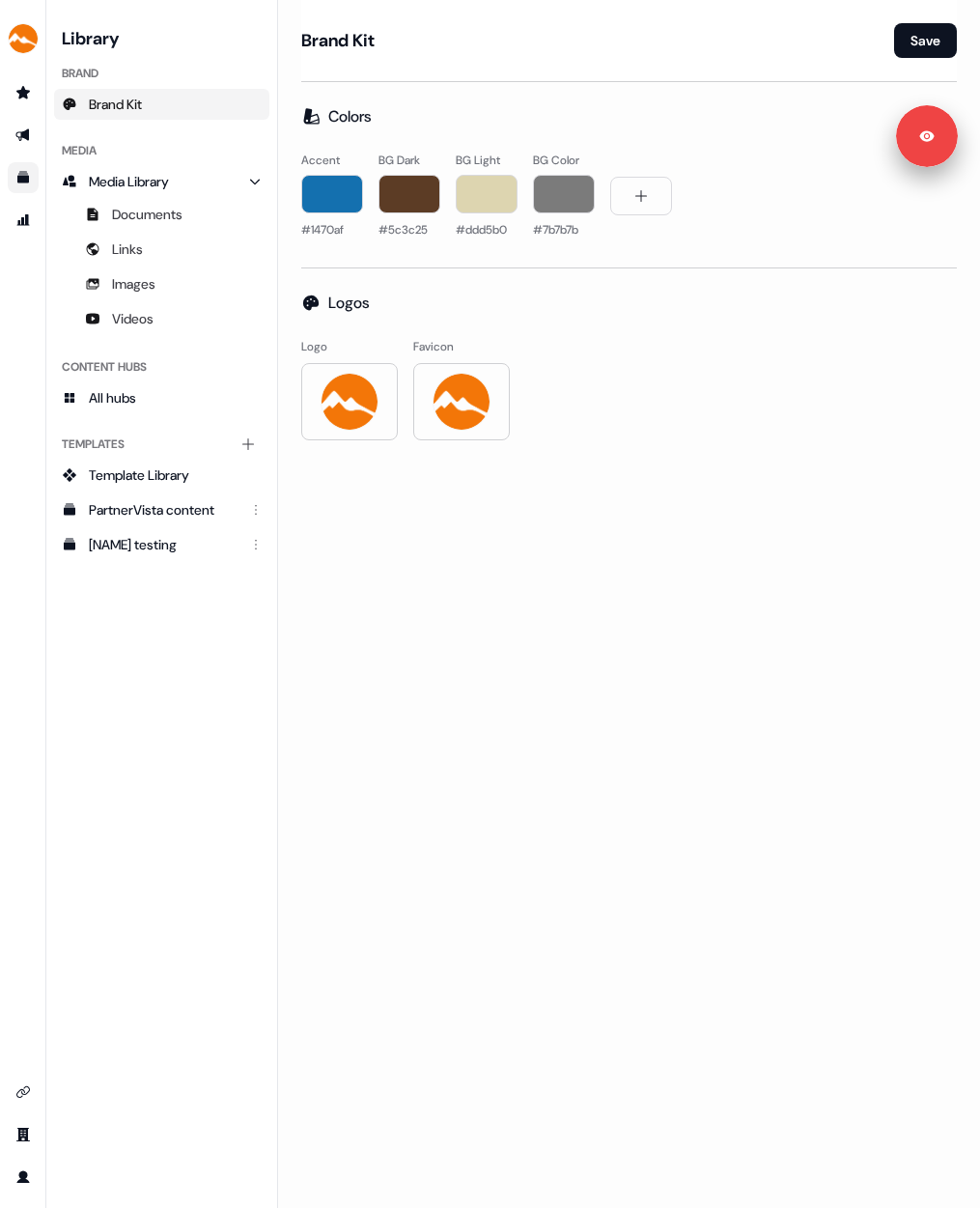 click on "Brand Kit Save Colors Accent #1470af BG Dark #5c3c25 BG Light #ddd5b0 BG Color #7b7b7b Logos Logo Favicon" at bounding box center [629, 604] 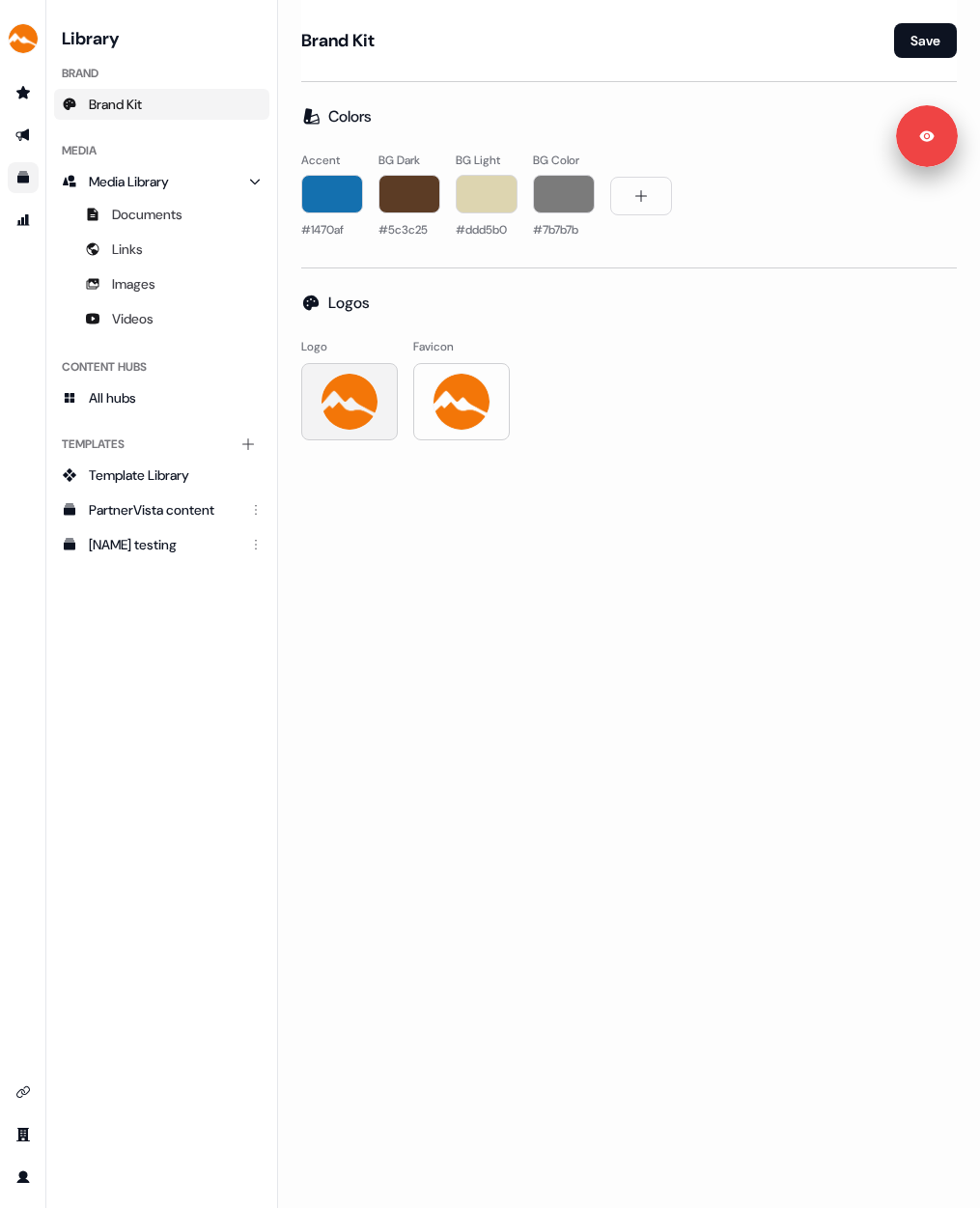 click at bounding box center [350, 402] 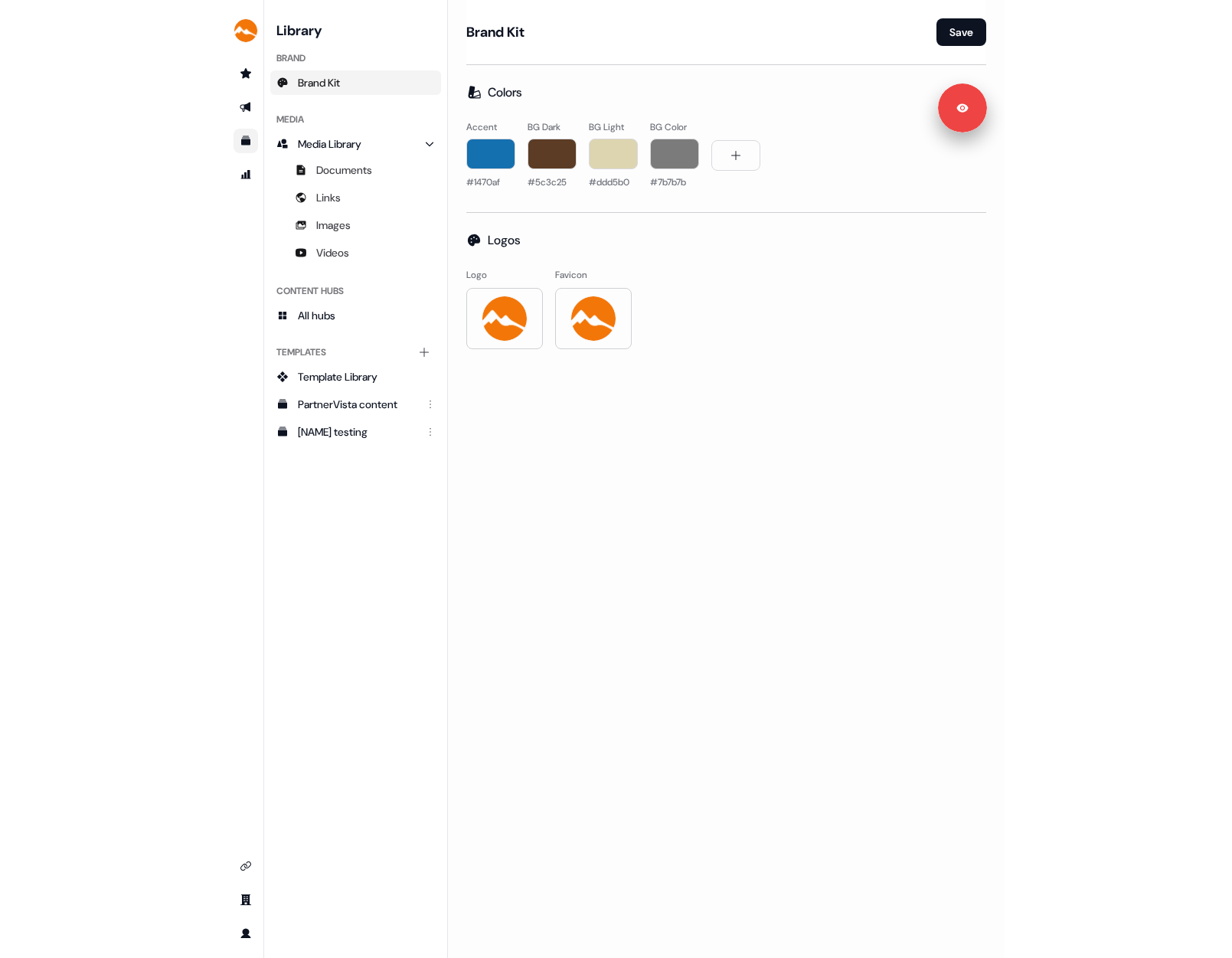 scroll, scrollTop: 0, scrollLeft: 0, axis: both 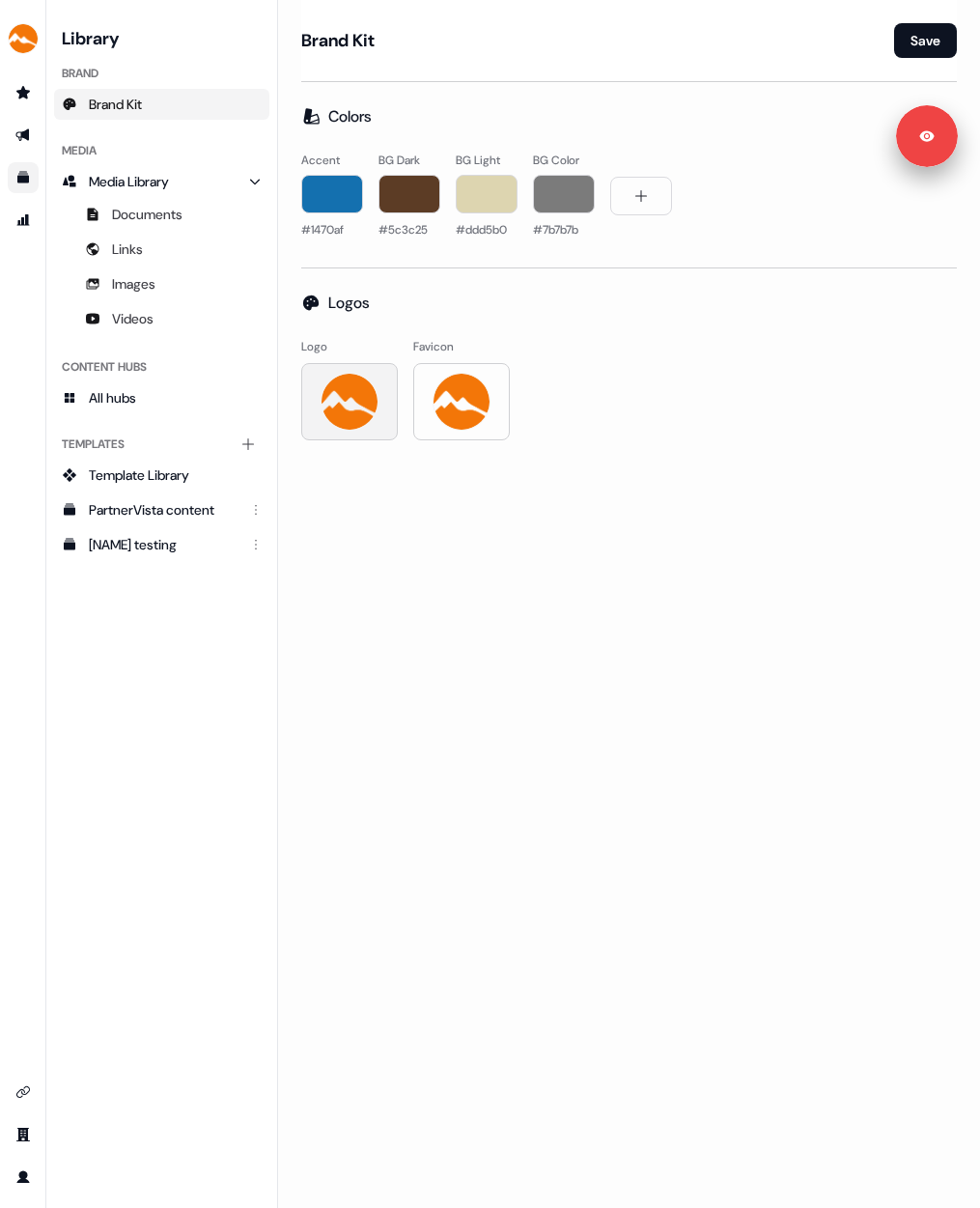 click at bounding box center [350, 402] 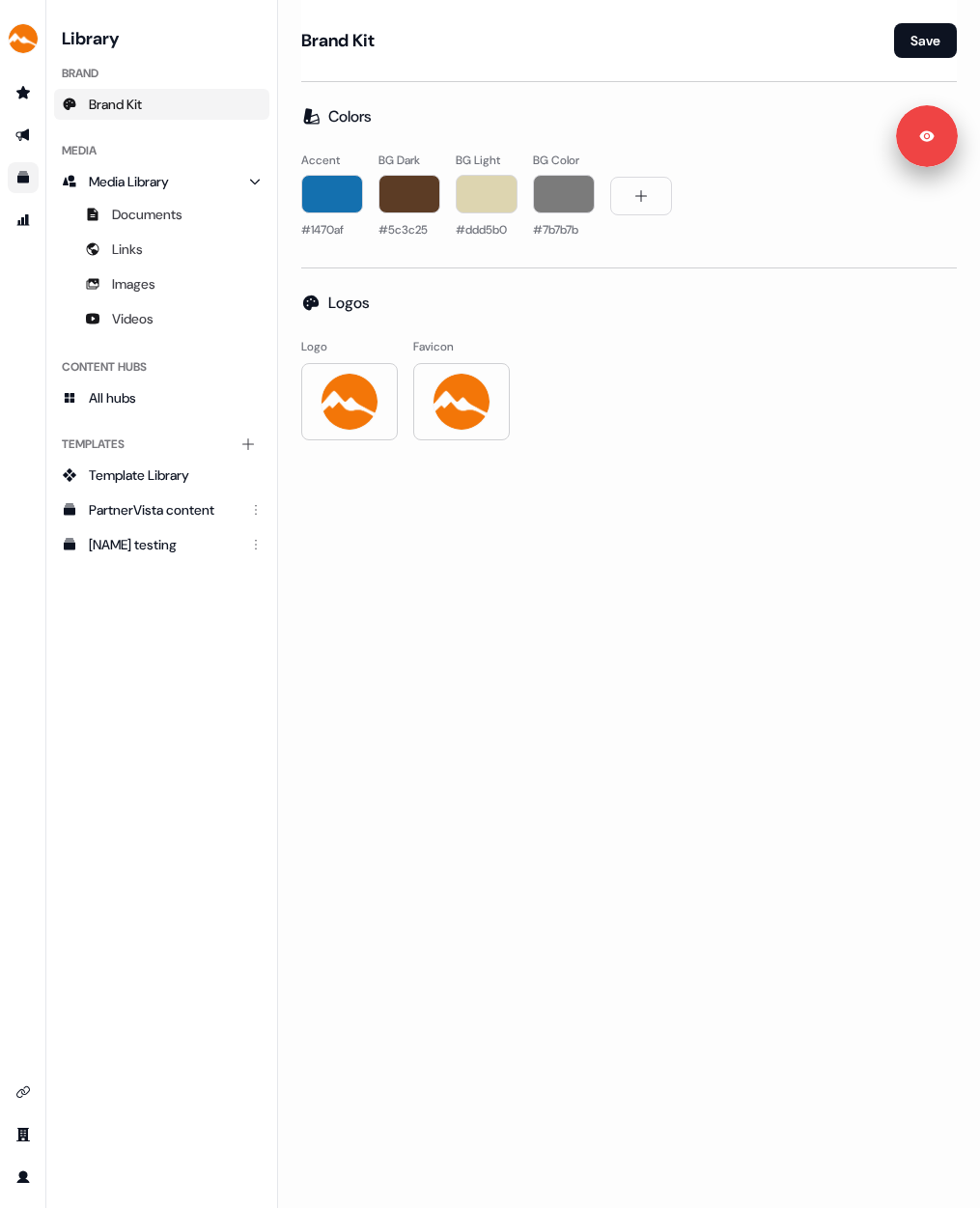 click on "Brand Kit Save Colors Accent #1470af BG Dark #5c3c25 BG Light #ddd5b0 BG Color #7b7b7b Logos Logo Favicon" at bounding box center (629, 604) 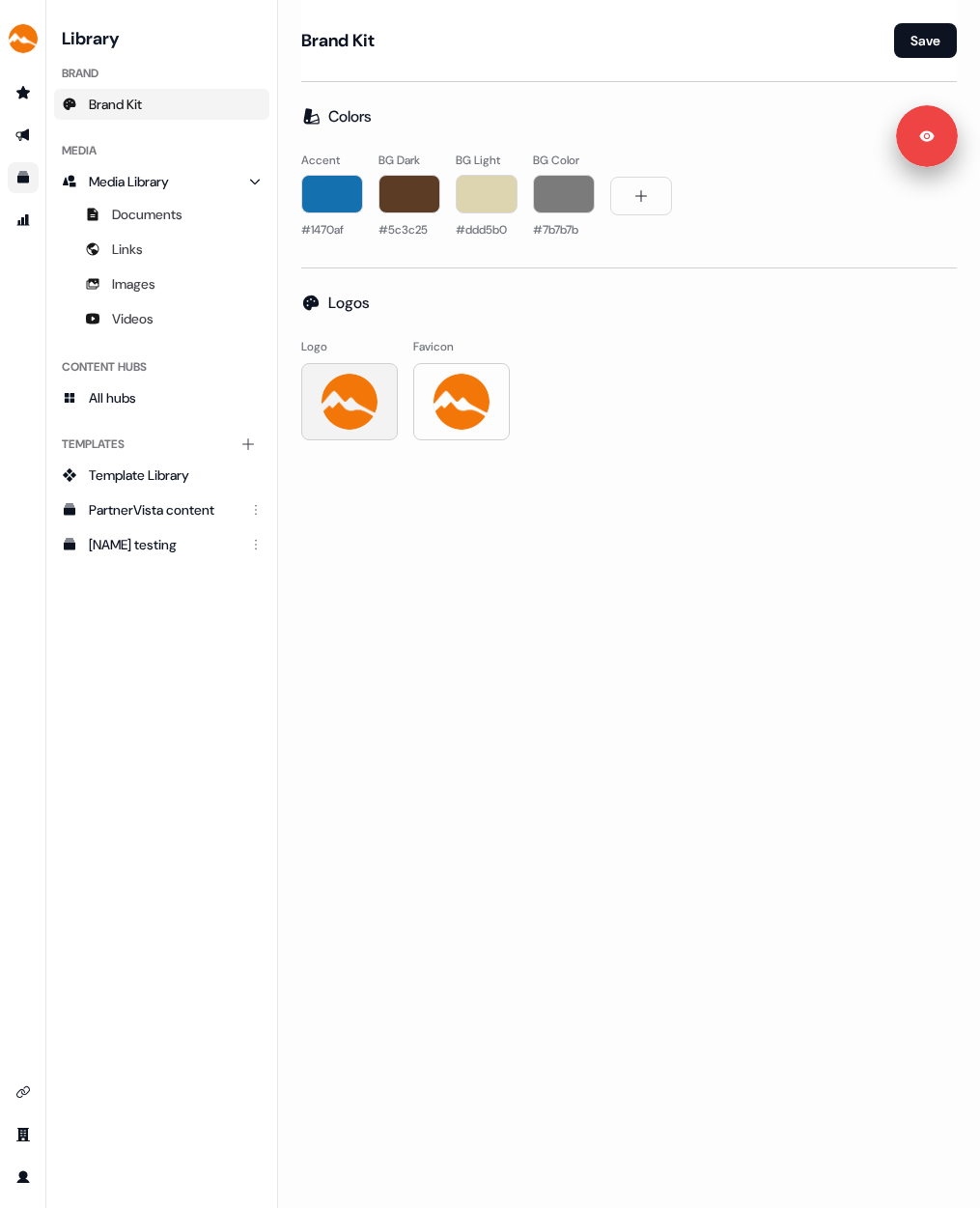 click at bounding box center (350, 402) 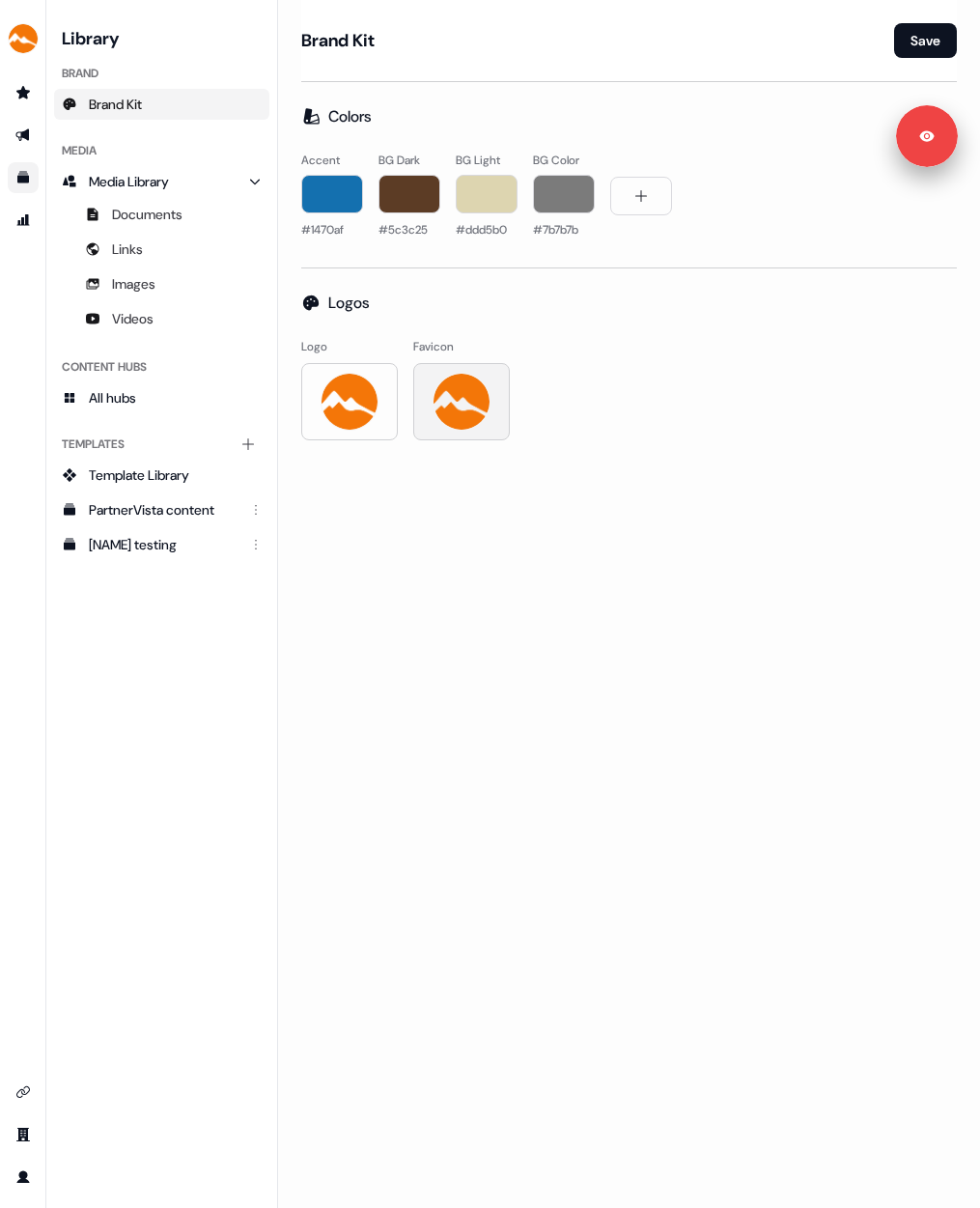 click at bounding box center [462, 402] 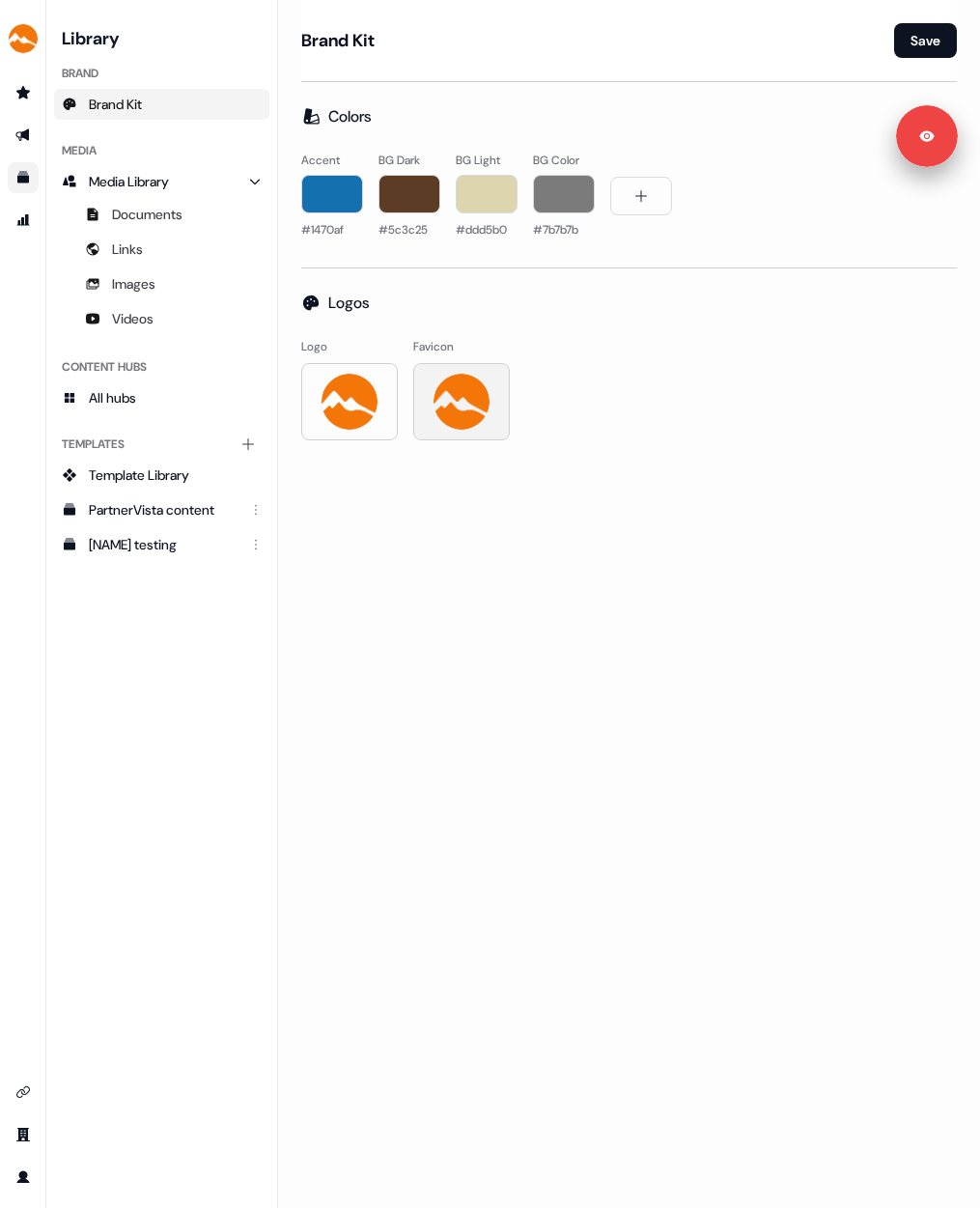 click on "Brand Kit Save Colors Accent #1470af BG Dark #5c3c25 BG Light #ddd5b0 BG Color #7b7b7b Logos Logo Favicon" at bounding box center (629, 604) 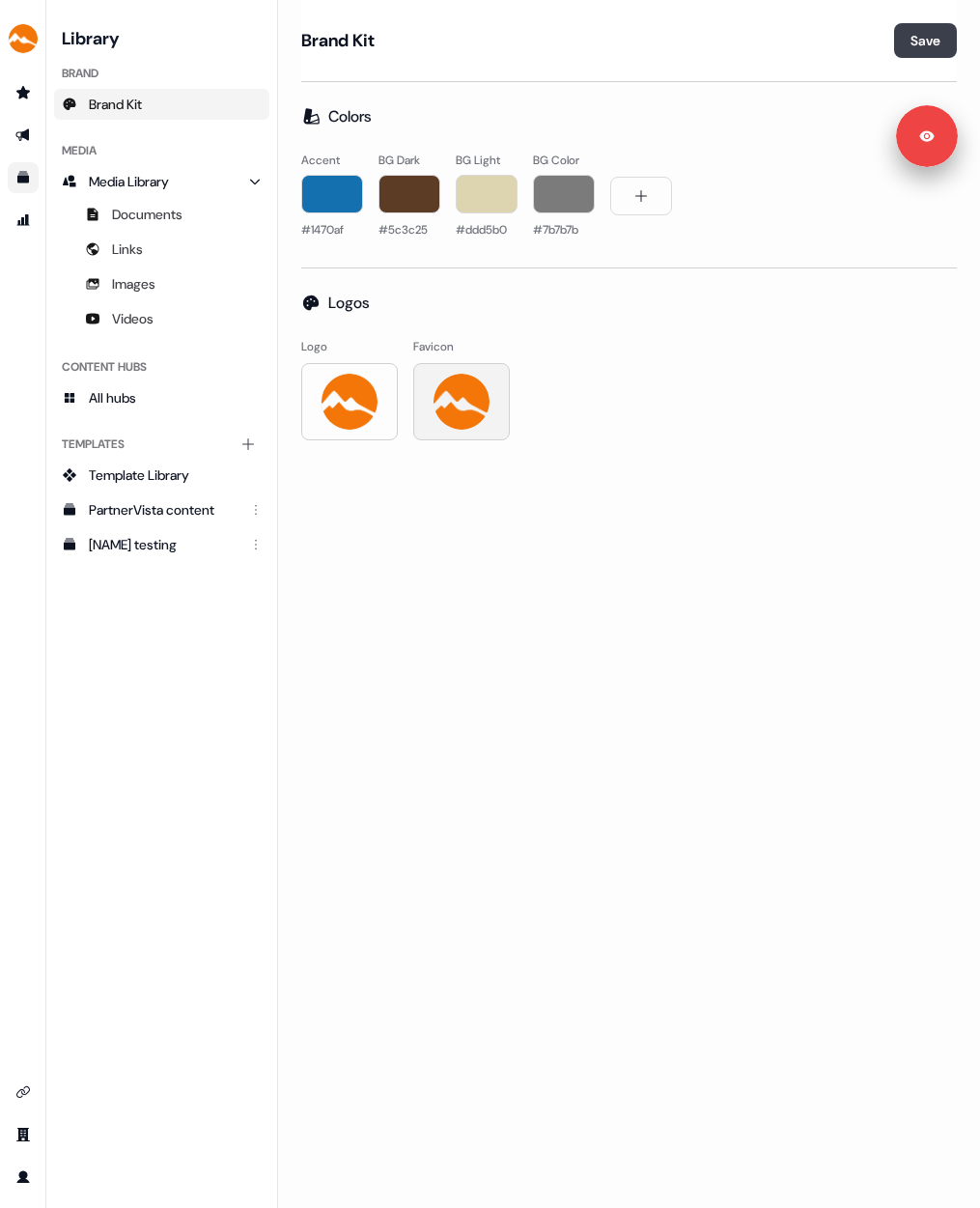 click on "Save" at bounding box center (925, 41) 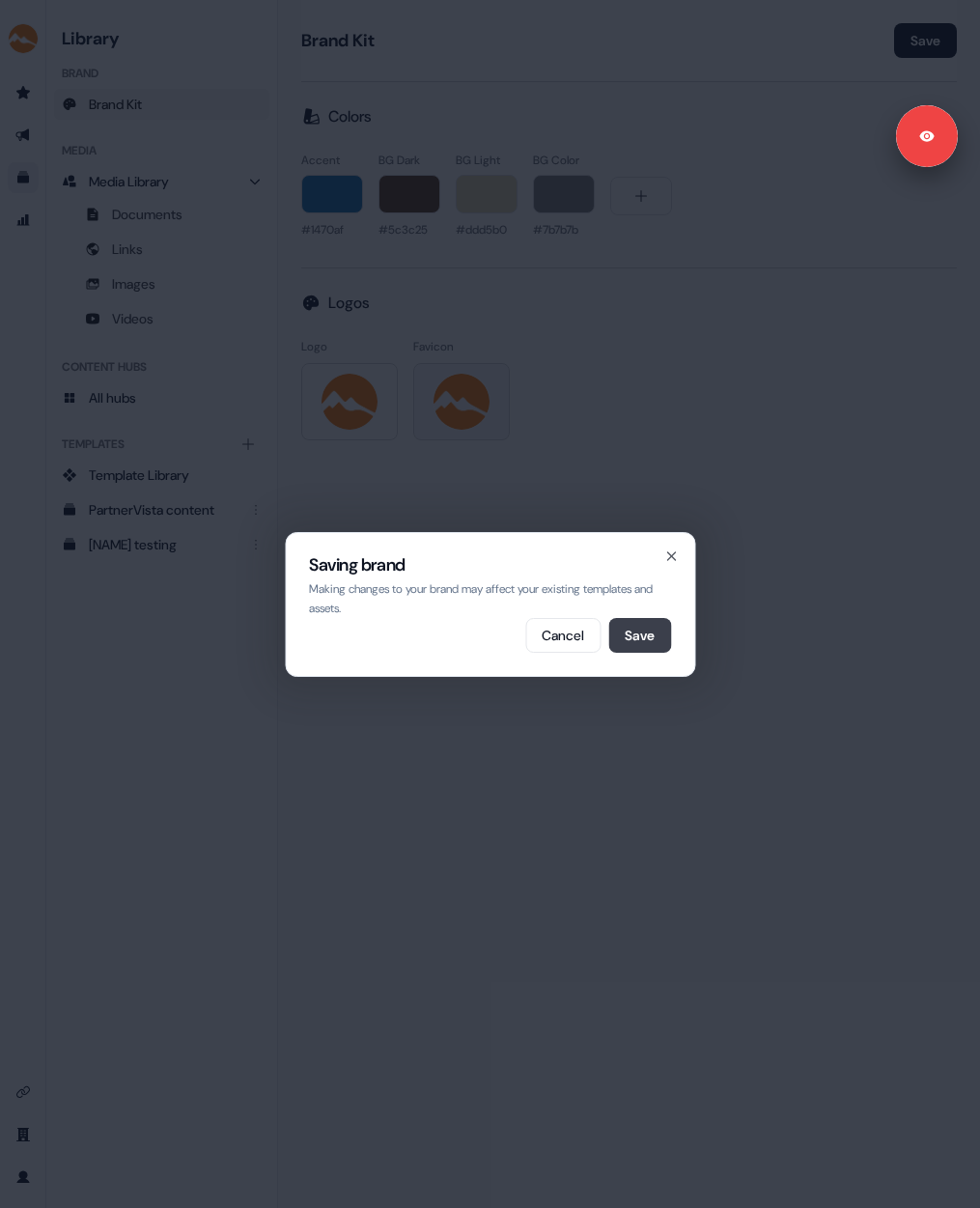 click on "Save" at bounding box center (639, 635) 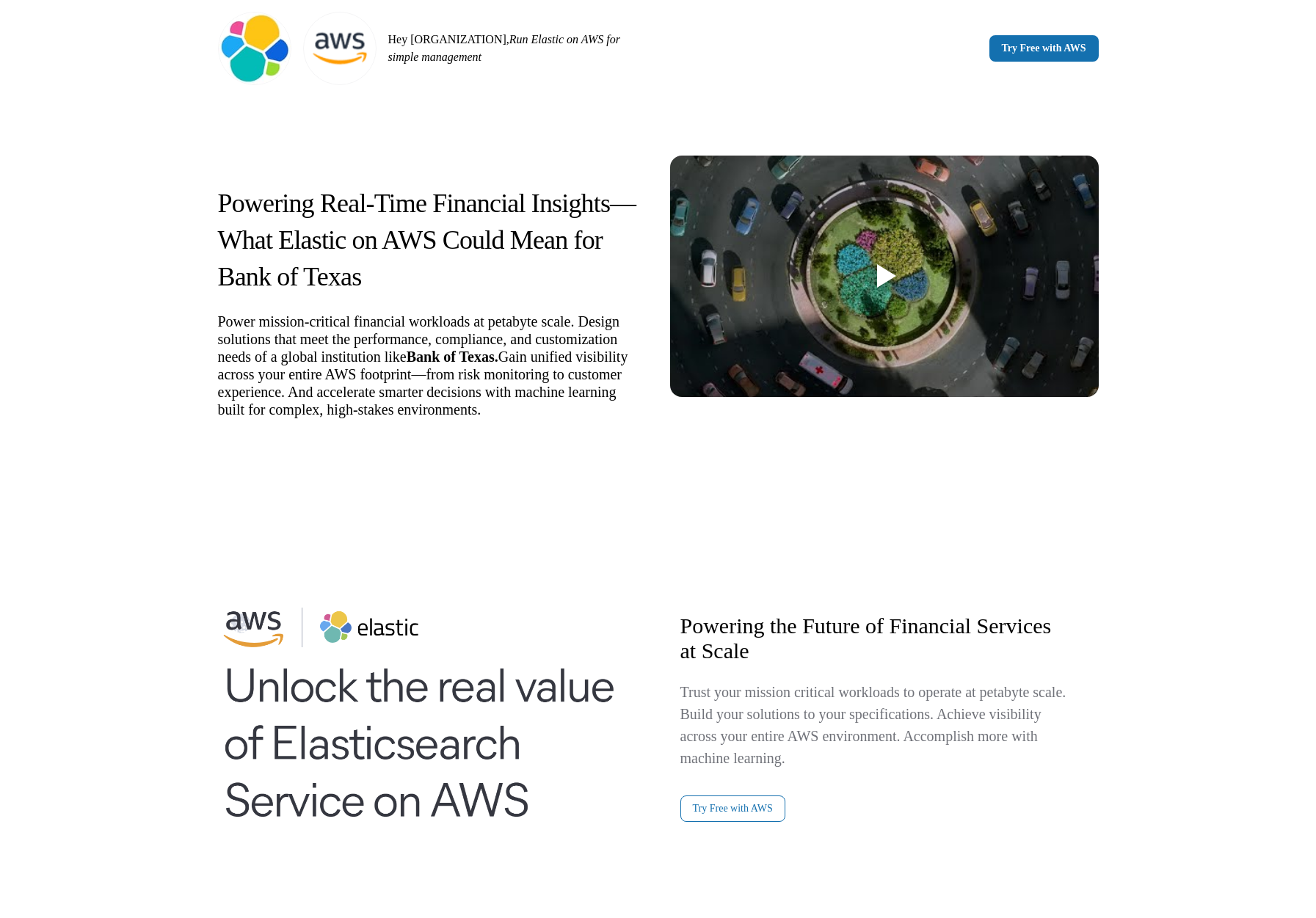 scroll, scrollTop: 0, scrollLeft: 0, axis: both 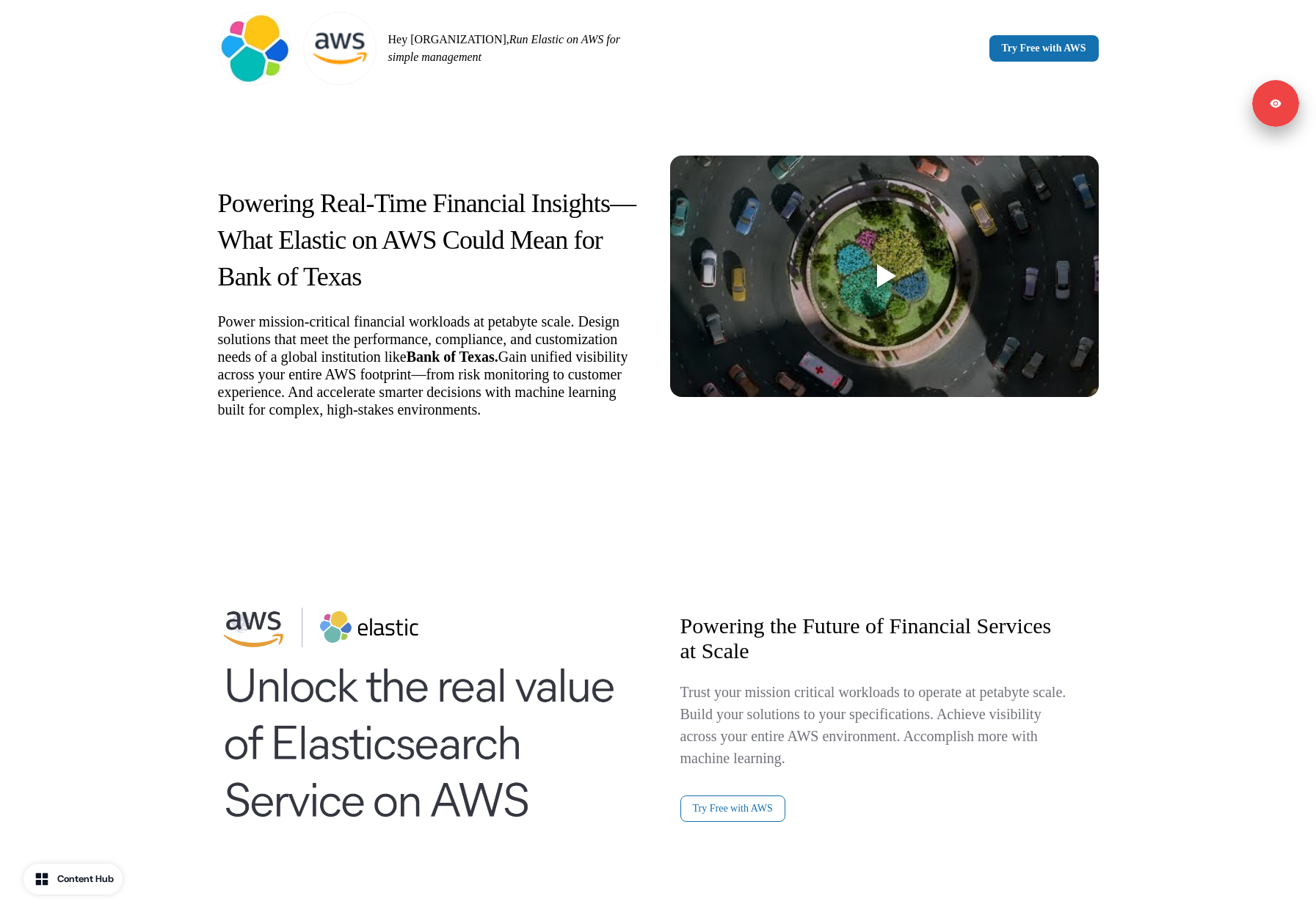 click on "Powering Real-Time Financial Insights—What Elastic on AWS Could Mean for Bank of Texas Power mission-critical financial workloads at petabyte scale. Design solutions that meet the performance, compliance, and customization needs of a global institution like  Bank of Texas.  Gain unified visibility across your entire AWS footprint—from risk monitoring to customer experience. And accelerate smarter decisions with machine learning built for complex, high-stakes environments." at bounding box center (658, 299) 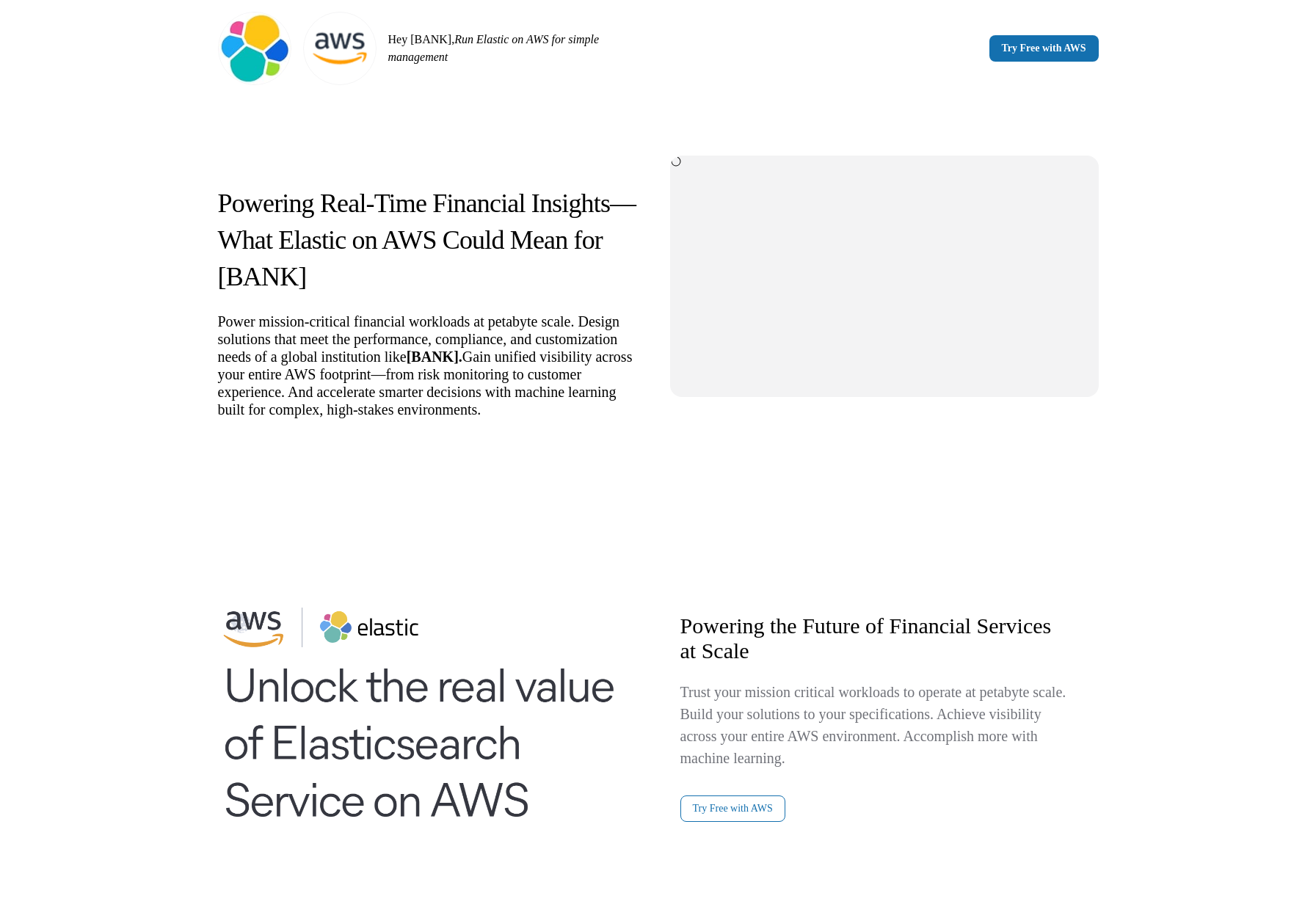 scroll, scrollTop: 0, scrollLeft: 0, axis: both 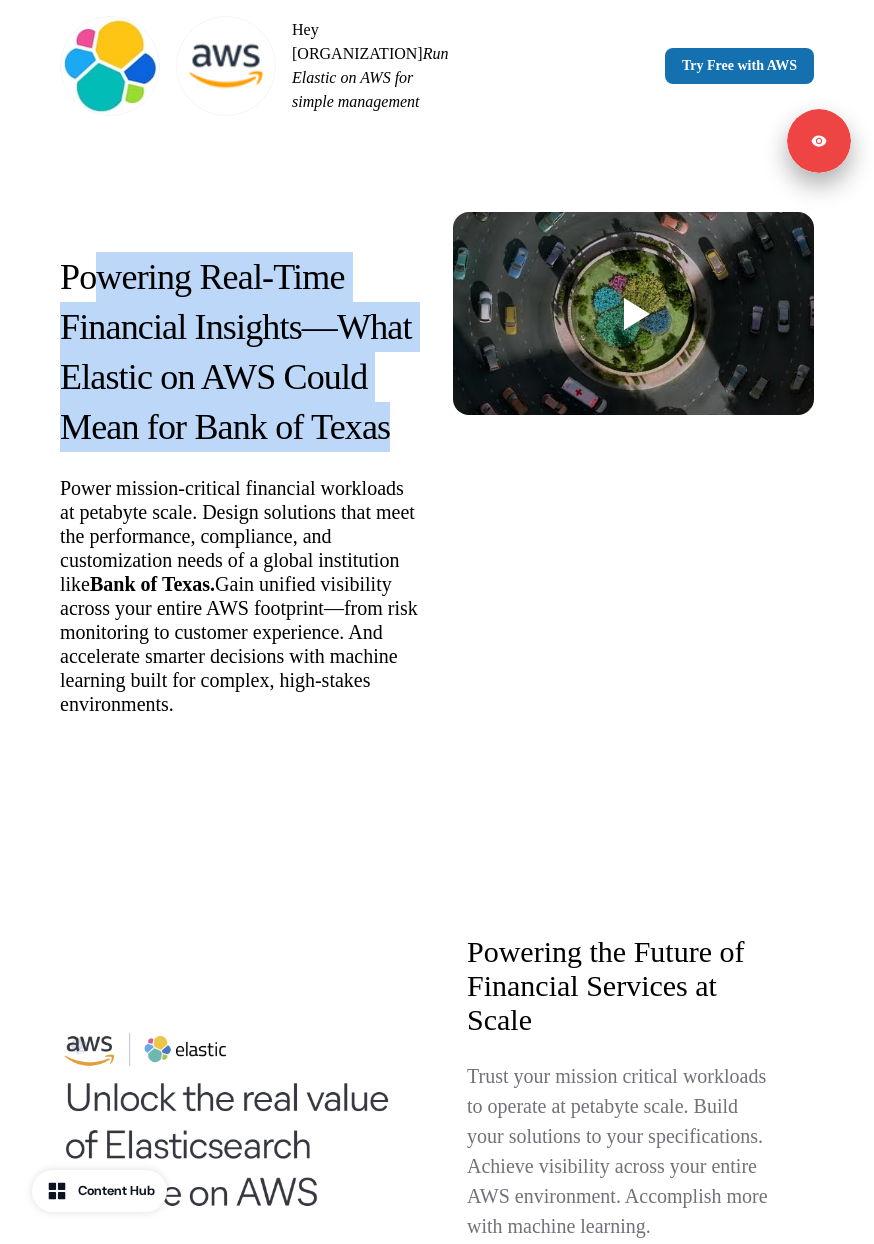 drag, startPoint x: 223, startPoint y: 479, endPoint x: 107, endPoint y: 297, distance: 215.824 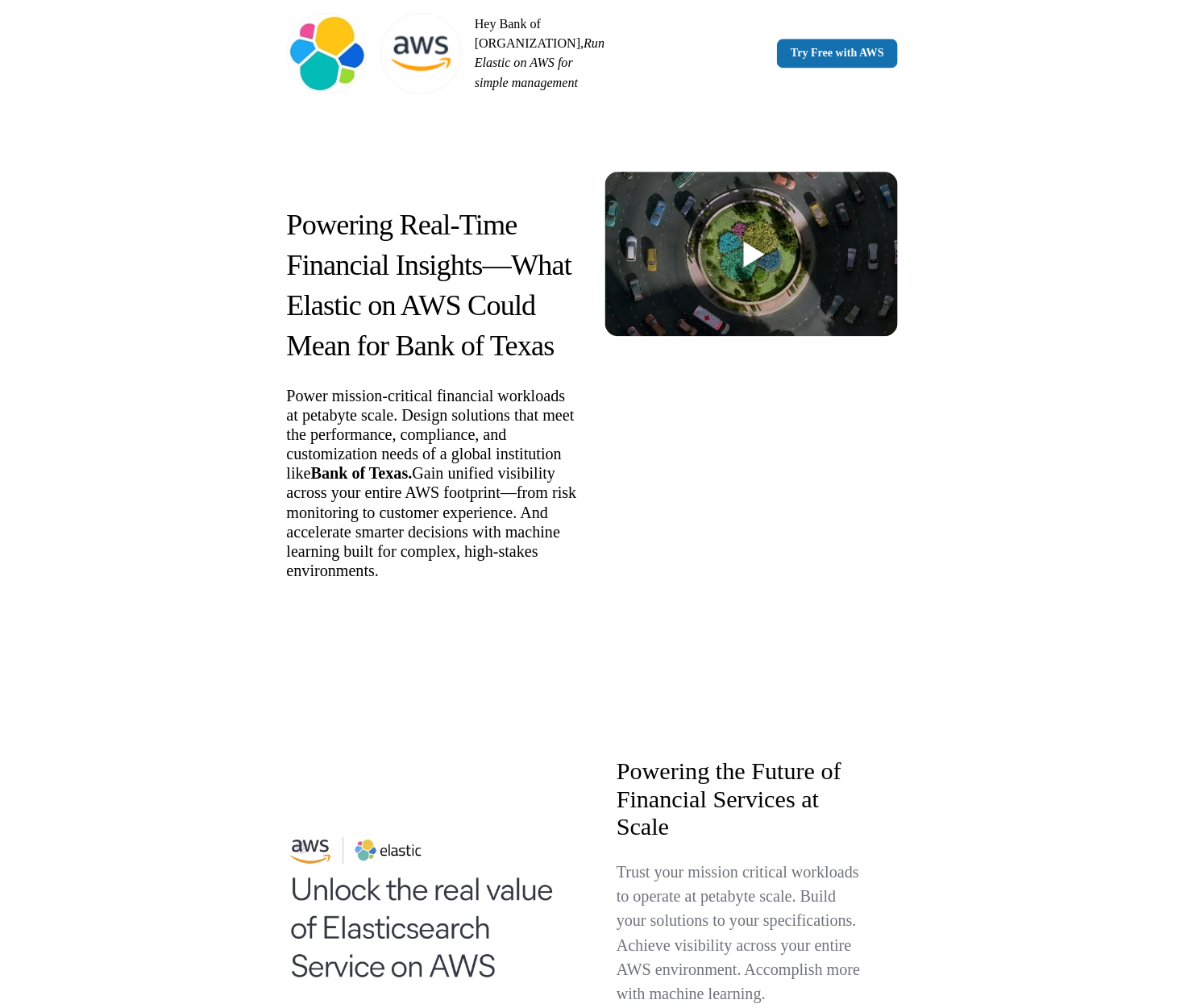 scroll, scrollTop: 0, scrollLeft: 0, axis: both 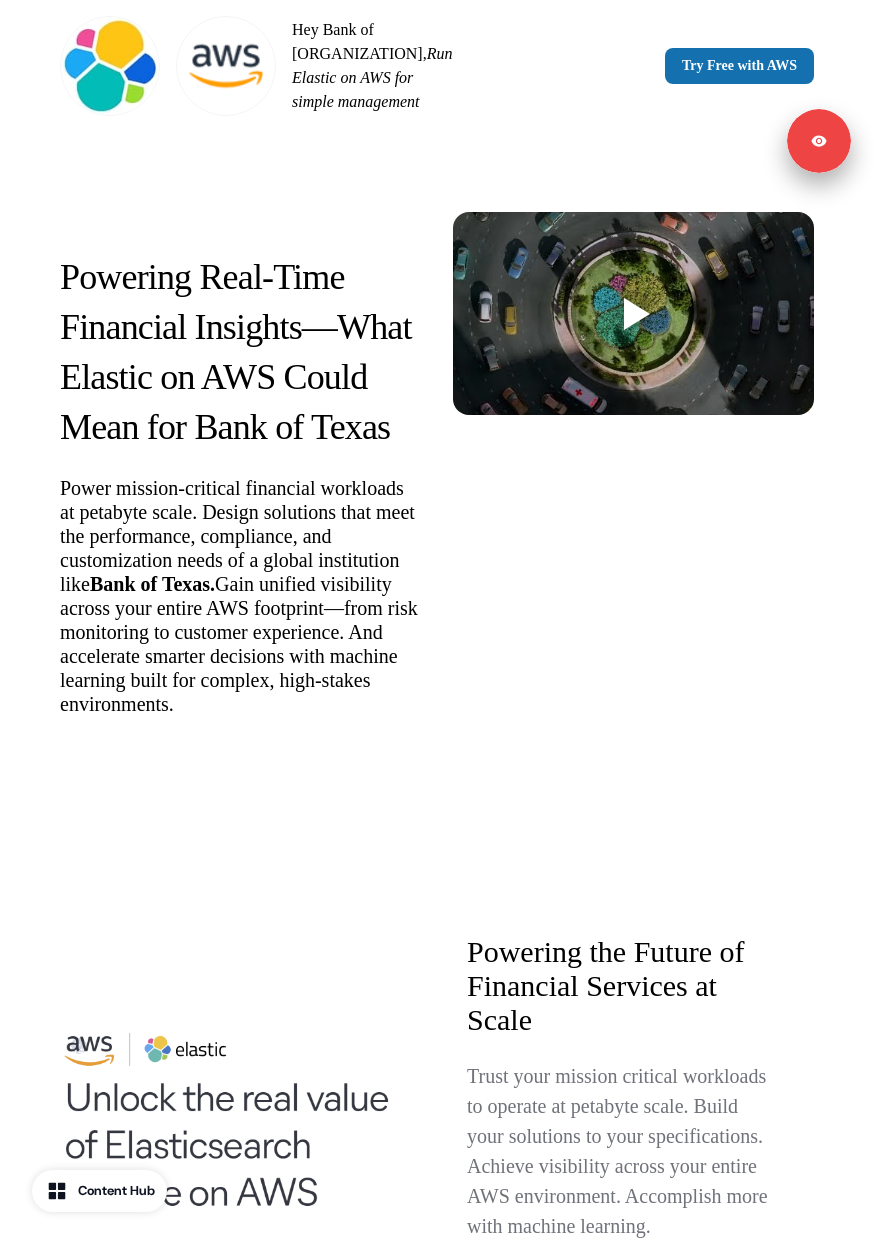 click on "Power mission-critical financial workloads at petabyte scale. Design solutions that meet the performance, compliance, and customization needs of a global institution like  Bank of Texas.  Gain unified visibility across your entire AWS footprint—from risk monitoring to customer experience. And accelerate smarter decisions with machine learning built for complex, high-stakes environments." at bounding box center (240, 596) 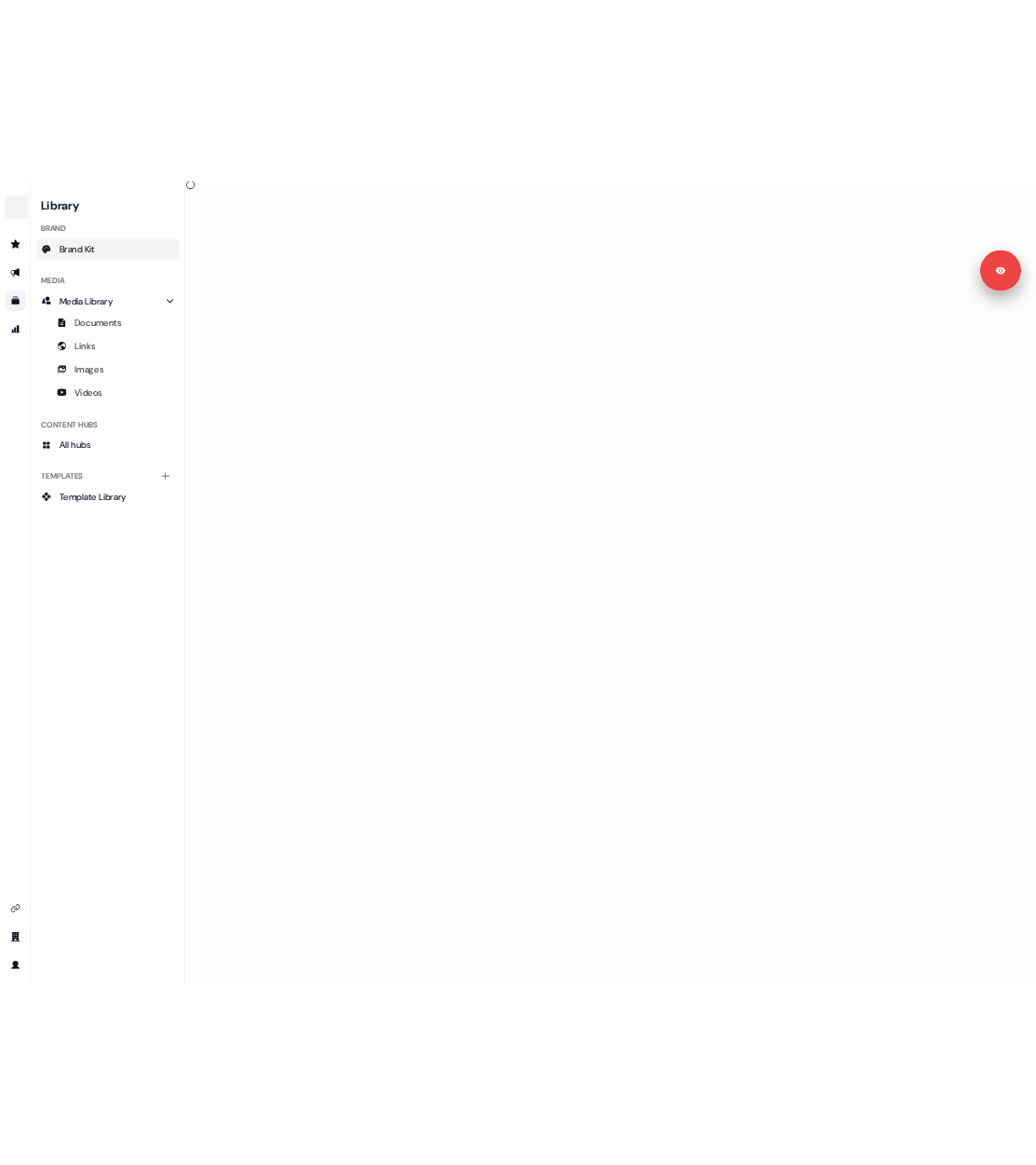 scroll, scrollTop: 0, scrollLeft: 0, axis: both 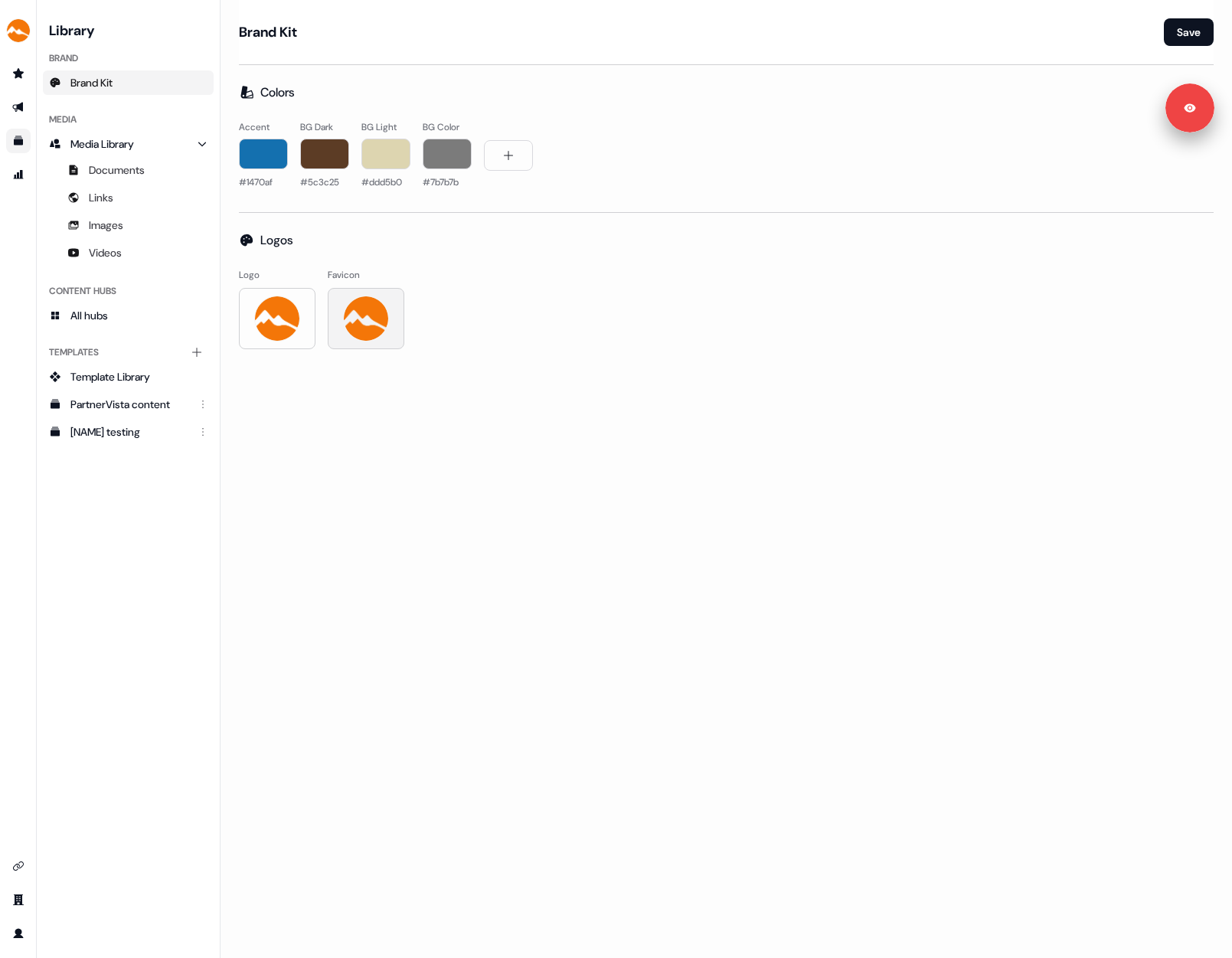 click at bounding box center (366, 319) 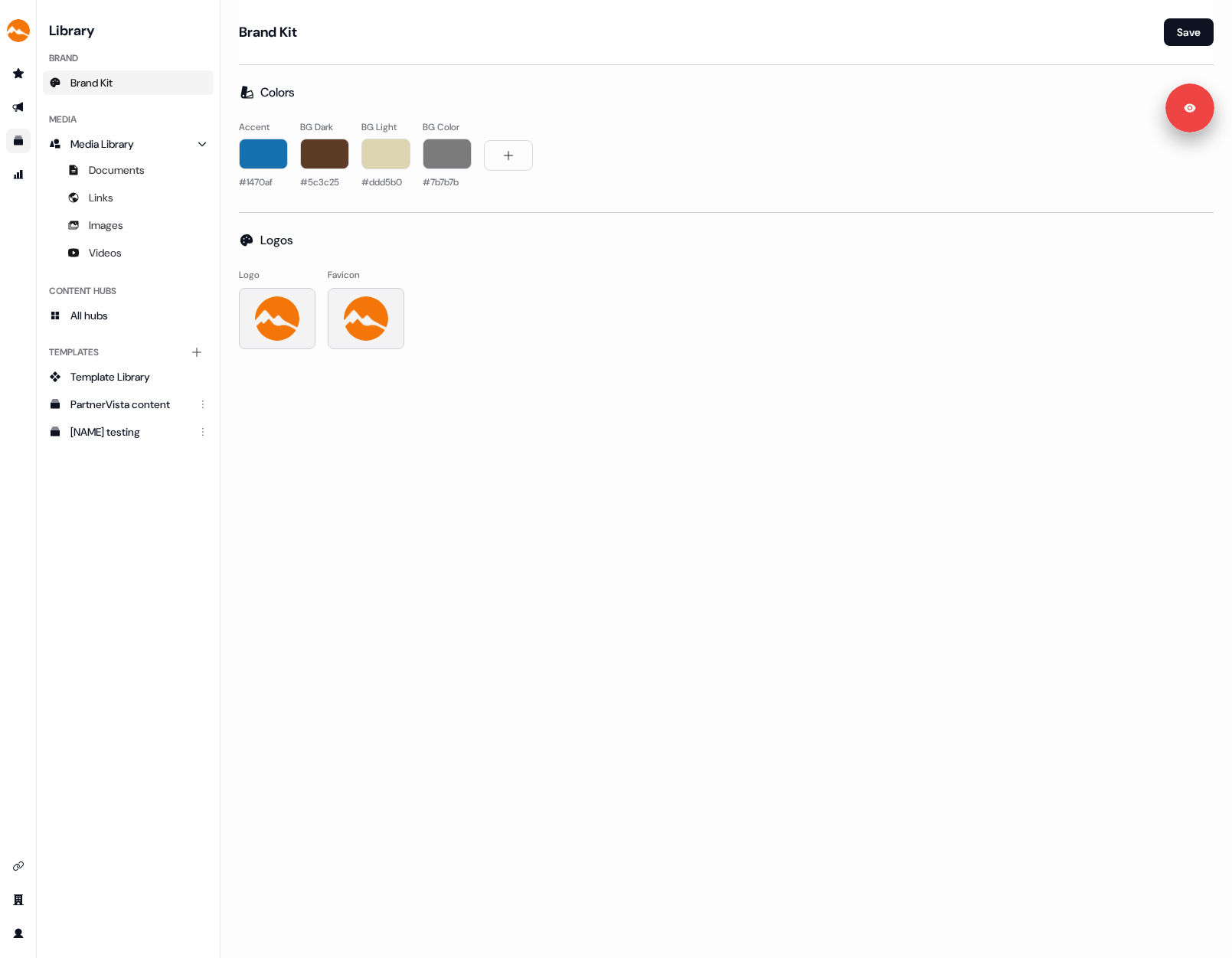 click at bounding box center [277, 319] 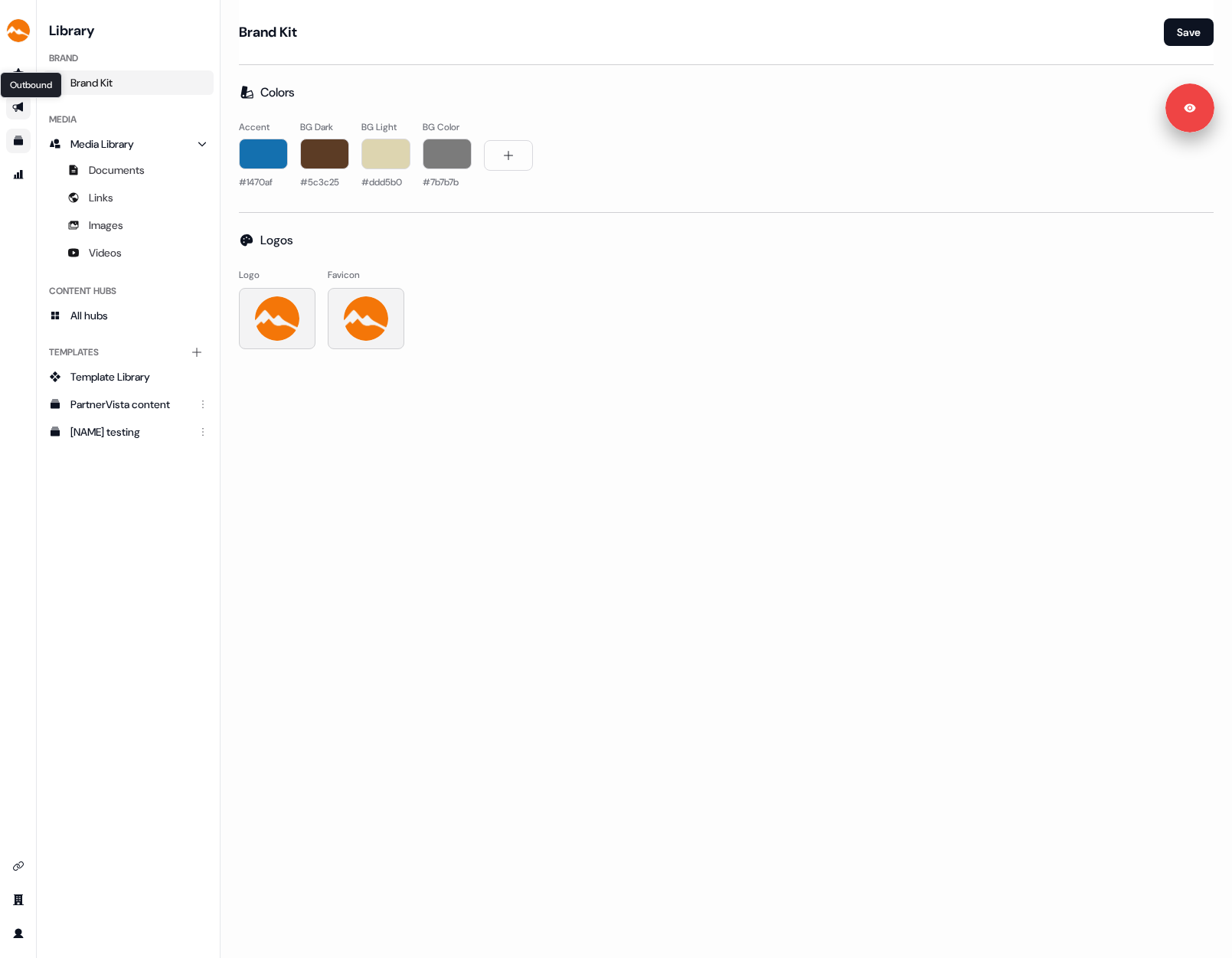 click 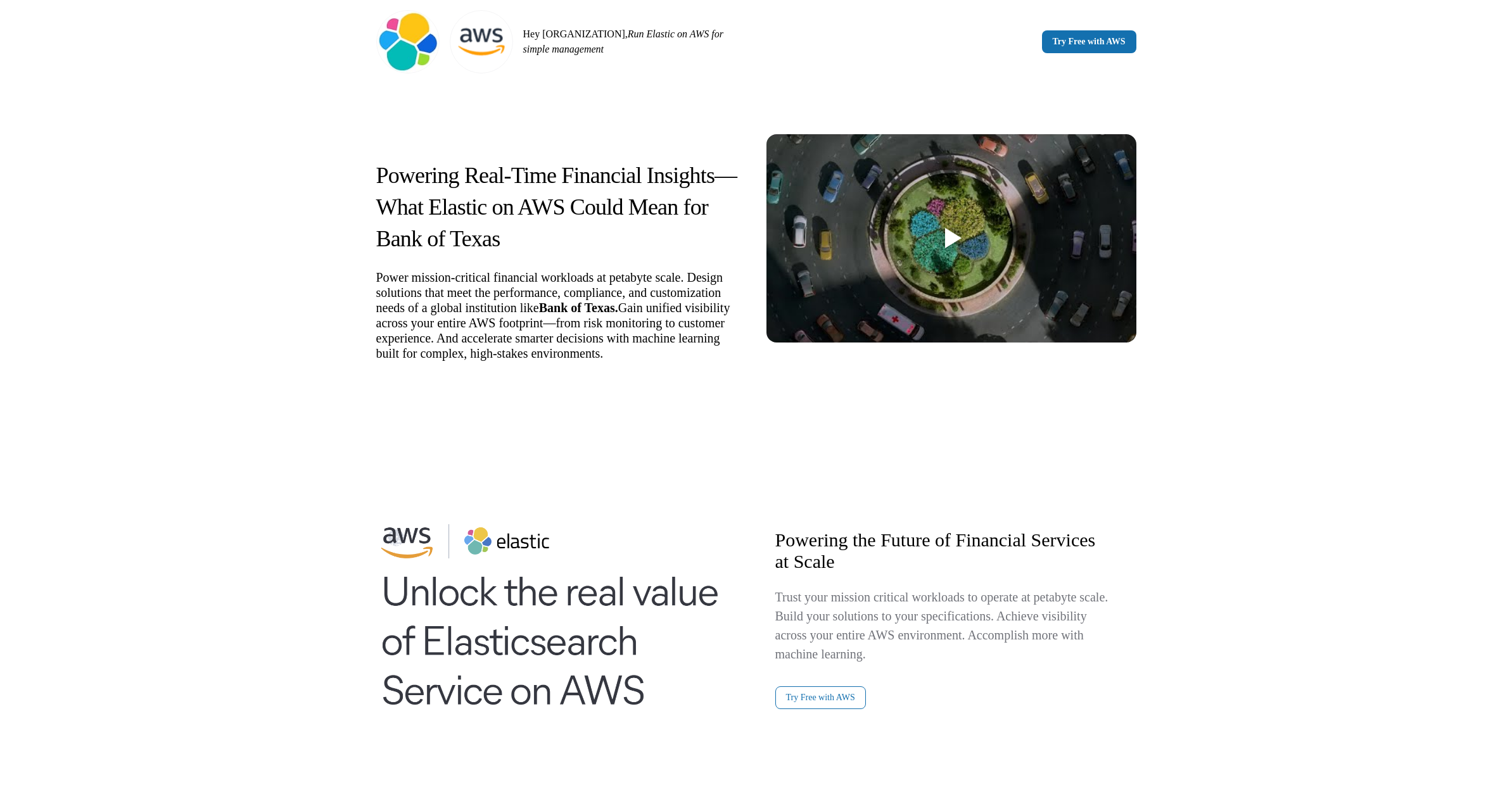 scroll, scrollTop: 0, scrollLeft: 0, axis: both 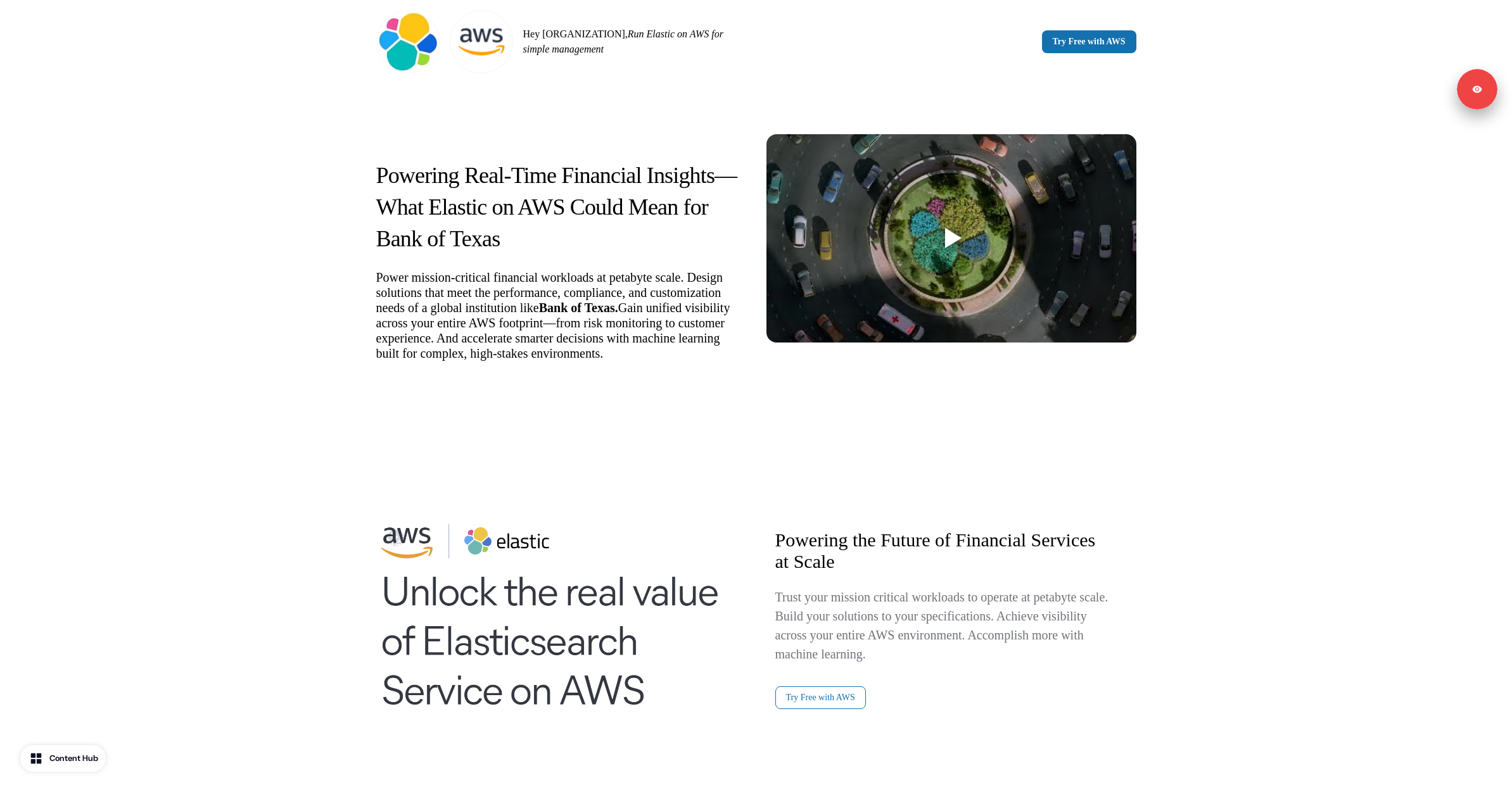 click on "Powering Real-Time Financial Insights—What Elastic on AWS Could Mean for Bank of Texas Power mission-critical financial workloads at petabyte scale. Design solutions that meet the performance, compliance, and customization needs of a global institution like  Bank of Texas.  Gain unified visibility across your entire AWS footprint—from risk monitoring to customer experience. And accelerate smarter decisions with machine learning built for complex, high-stakes environments." at bounding box center (756, 258) 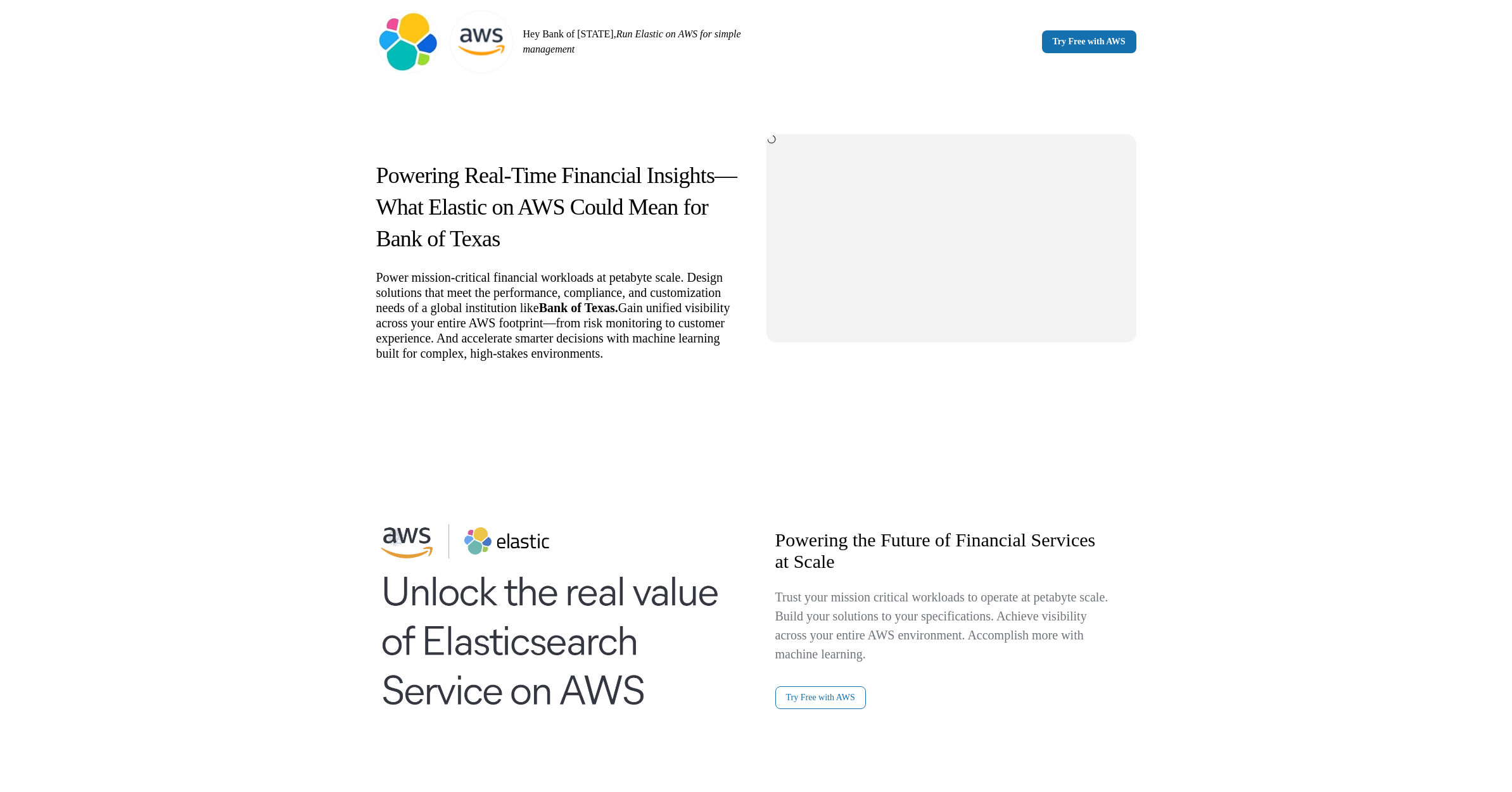 scroll, scrollTop: 0, scrollLeft: 0, axis: both 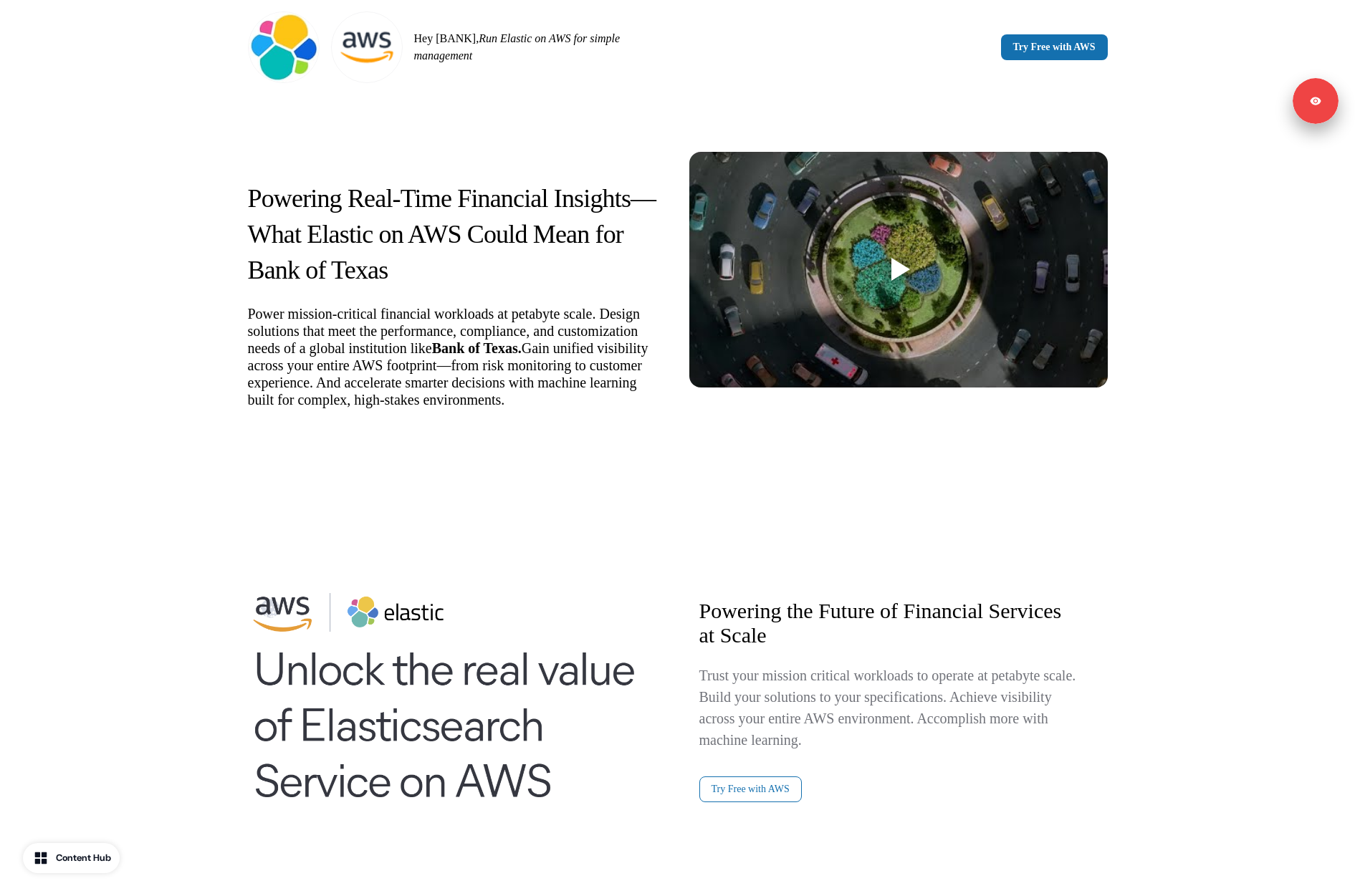 click on "Powering Real-Time Financial Insights—What Elastic on AWS Could Mean for Bank of Texas Power mission-critical financial workloads at petabyte scale. Design solutions that meet the performance, compliance, and customization needs of a global institution like  Bank of Texas.  Gain unified visibility across your entire AWS footprint—from risk monitoring to customer experience. And accelerate smarter decisions with machine learning built for complex, high-stakes environments." at bounding box center [678, 292] 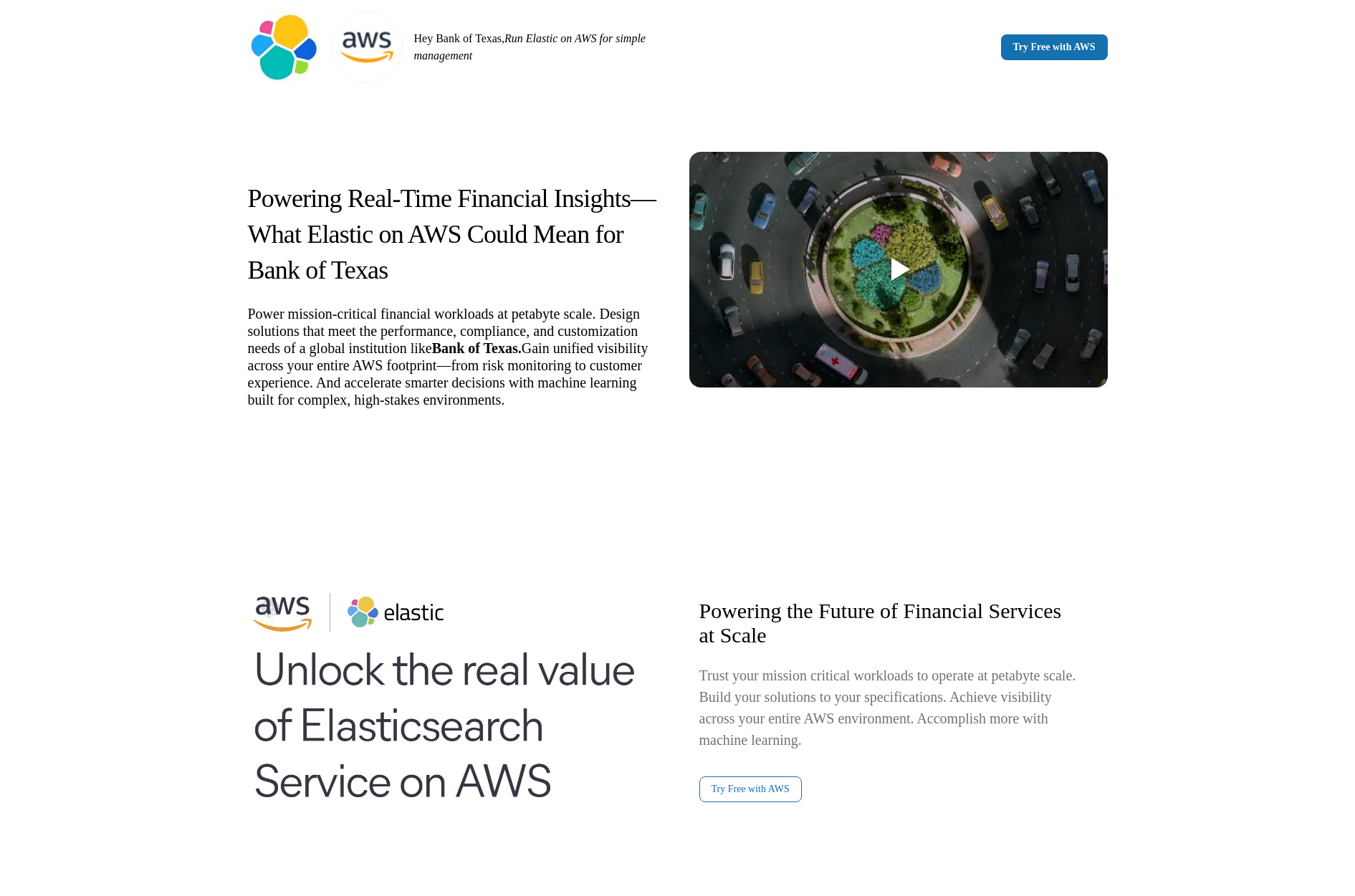 scroll, scrollTop: 0, scrollLeft: 0, axis: both 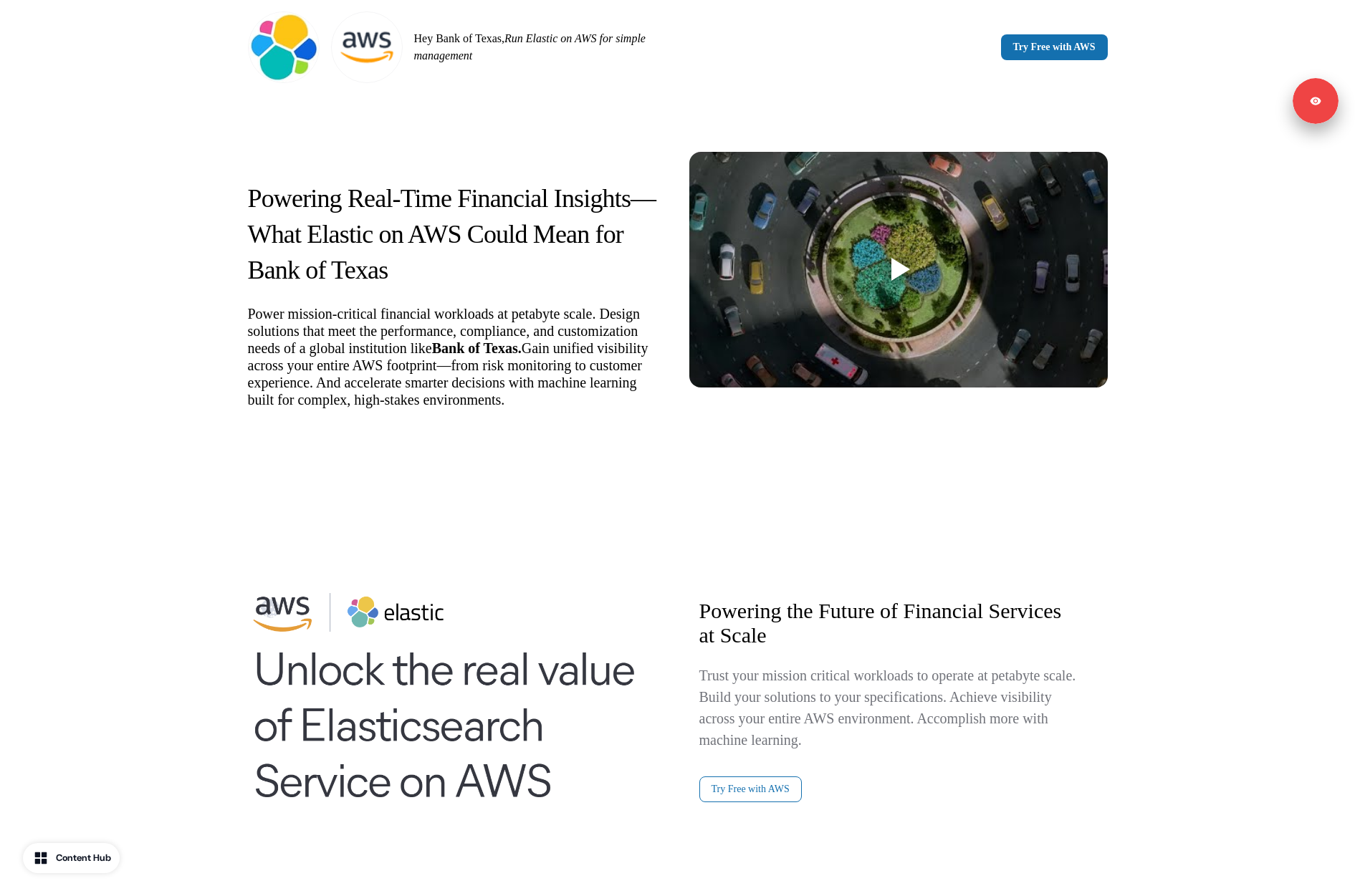 click on "Powering the Future of Financial Services at Scale Trust your mission critical workloads to operate at petabyte scale. Build your solutions to your specifications. Achieve visibility across your entire AWS environment. Accomplish more with machine learning. Try Free with AWS One Platform. Endless Visibility for Financial Services. Search: Build innovative GenAI, RAG, and semantic search experiences with Elasticsearch, the leading vector database. Security: Modernize SecOps (SIEM, endpoint security, cyber security) with AI-driven security analytics powered by Elastic's Search AI Platform. Observability: Use open, extensible, full-stack observability with natively integrated OpenTelemetry for Application Performance Monitoring (APM) of logs, traces, and other metrics. Watch the Video" at bounding box center (677, 872) 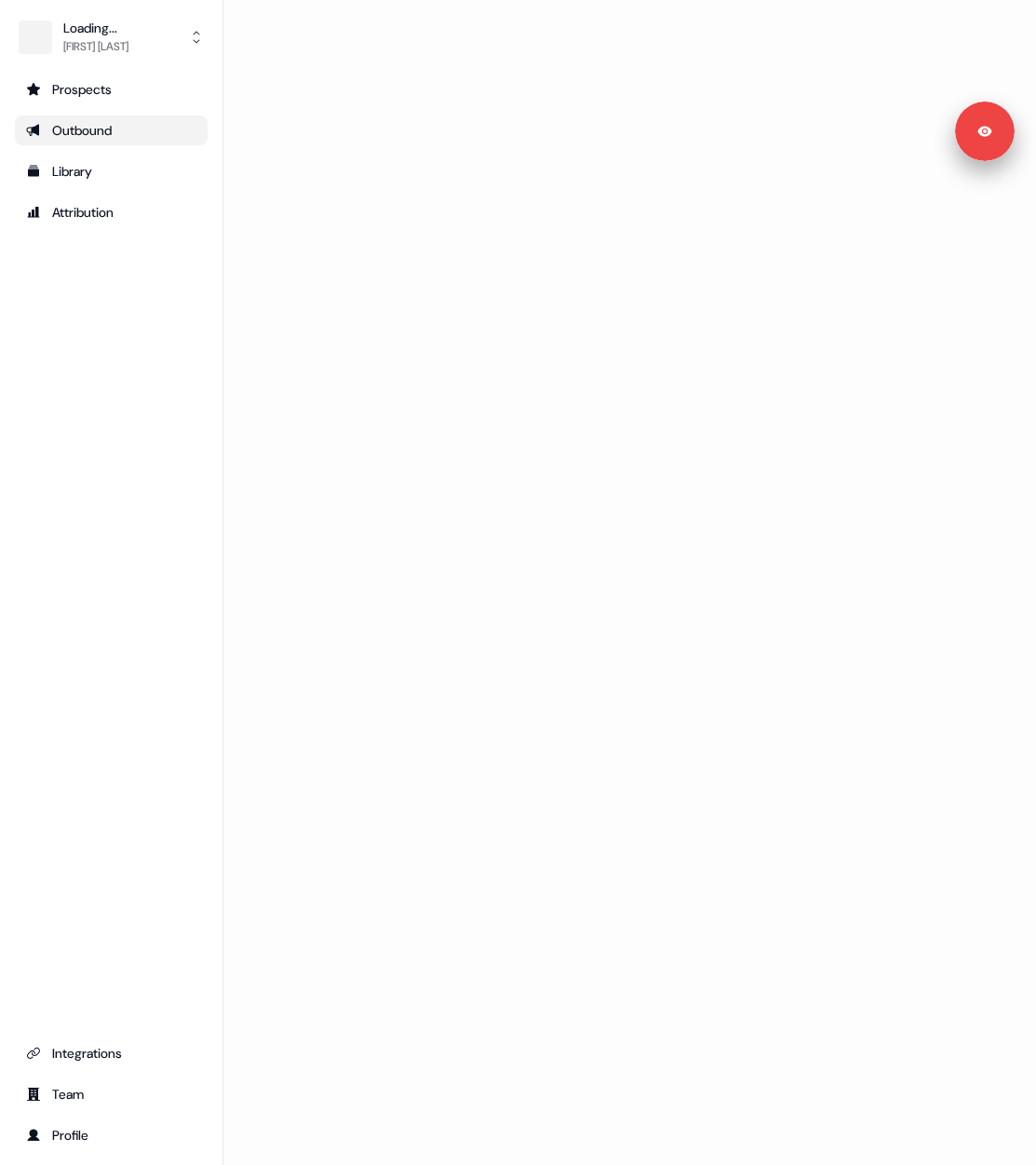 scroll, scrollTop: 0, scrollLeft: 0, axis: both 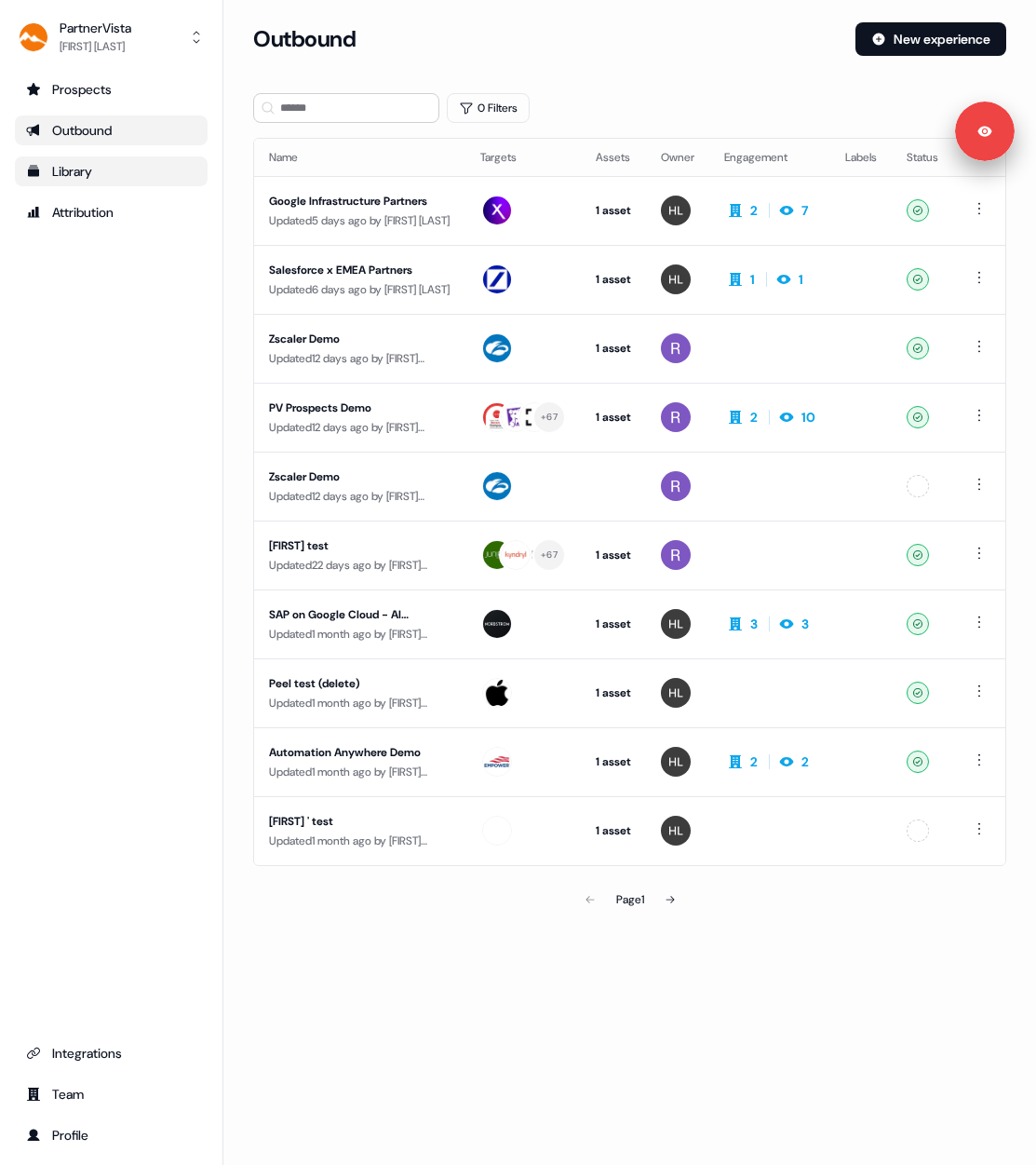 click on "Library" at bounding box center (111, 171) 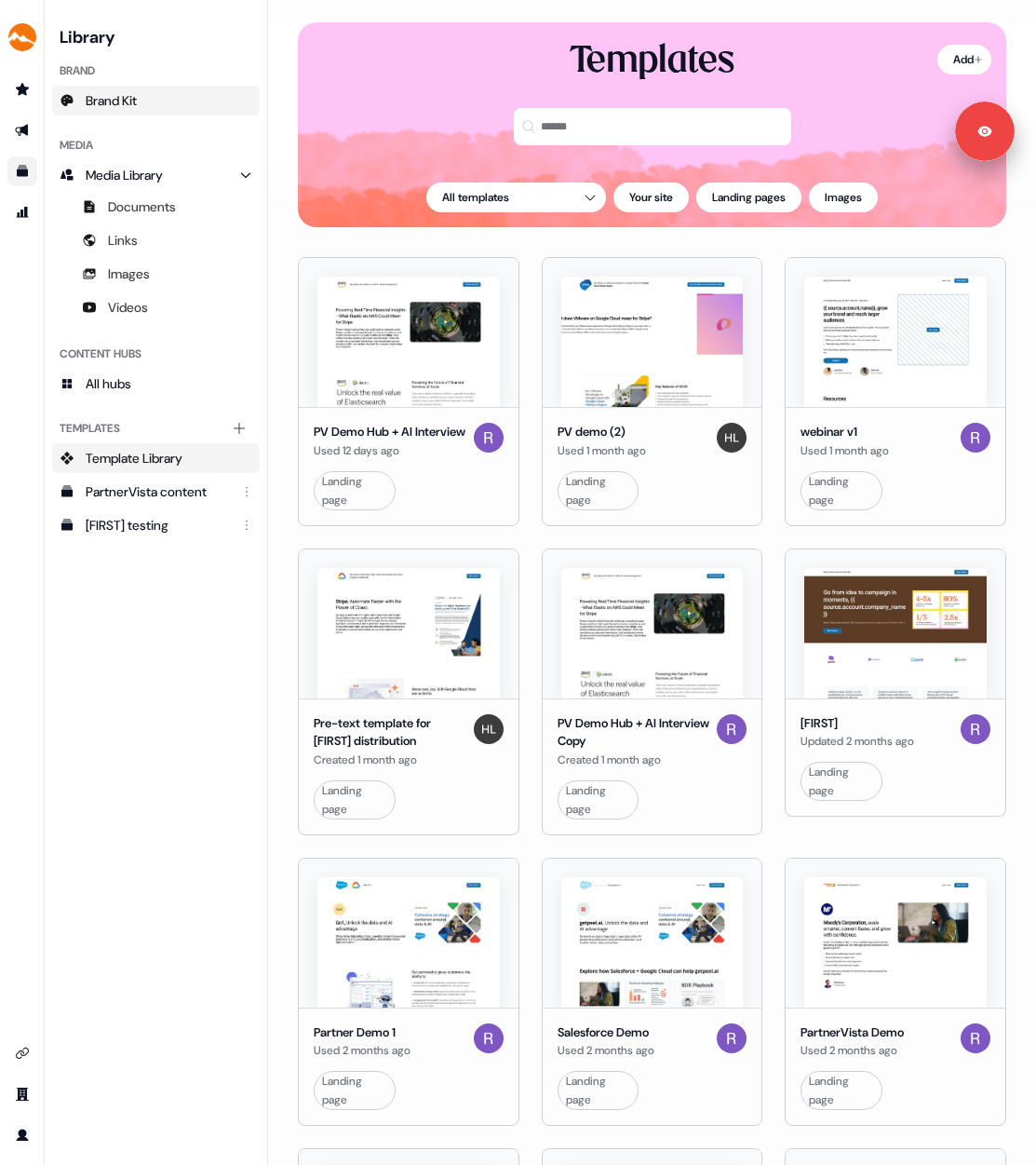 click on "Brand Kit" at bounding box center (155, 101) 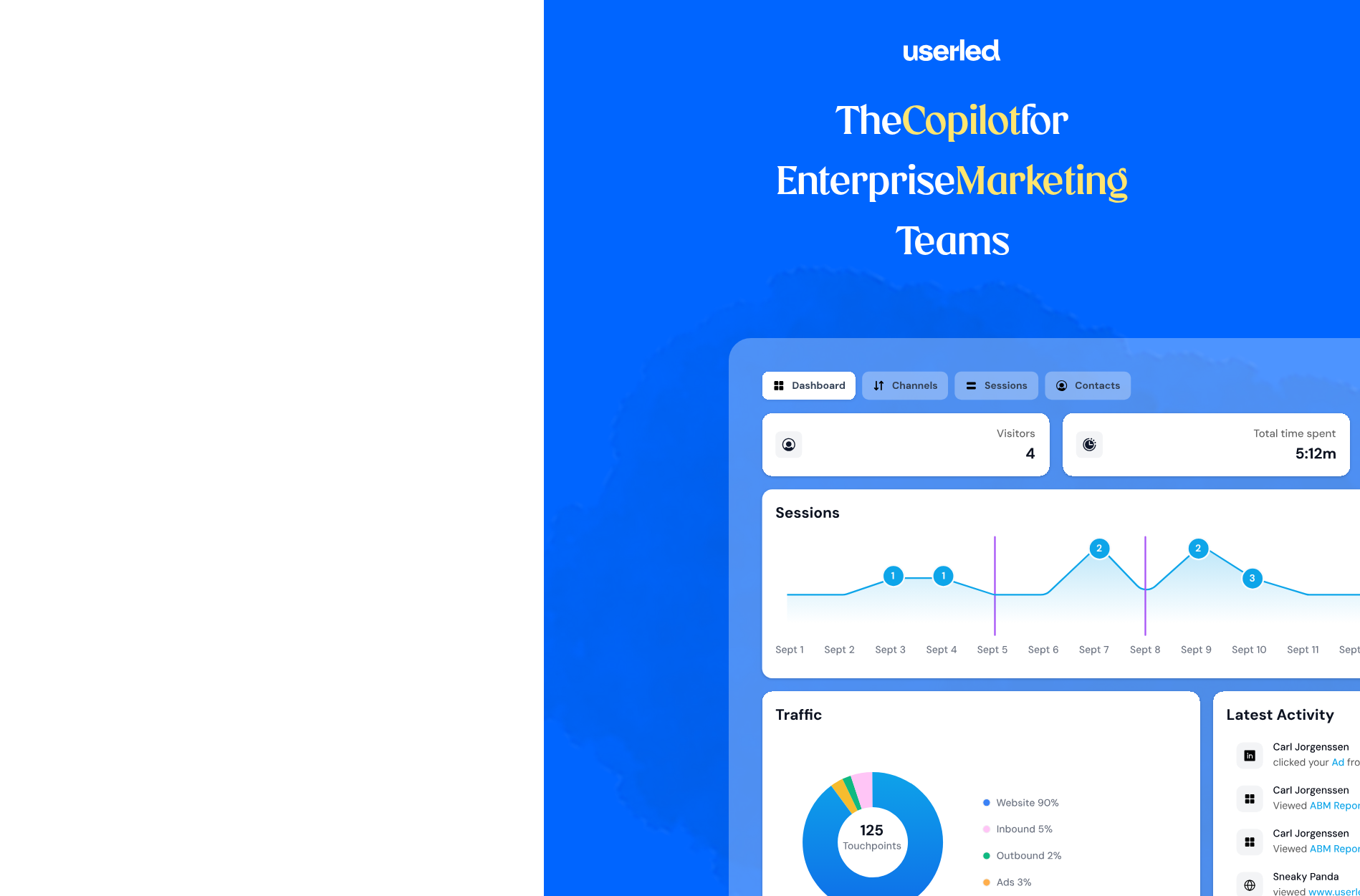 scroll, scrollTop: 0, scrollLeft: 0, axis: both 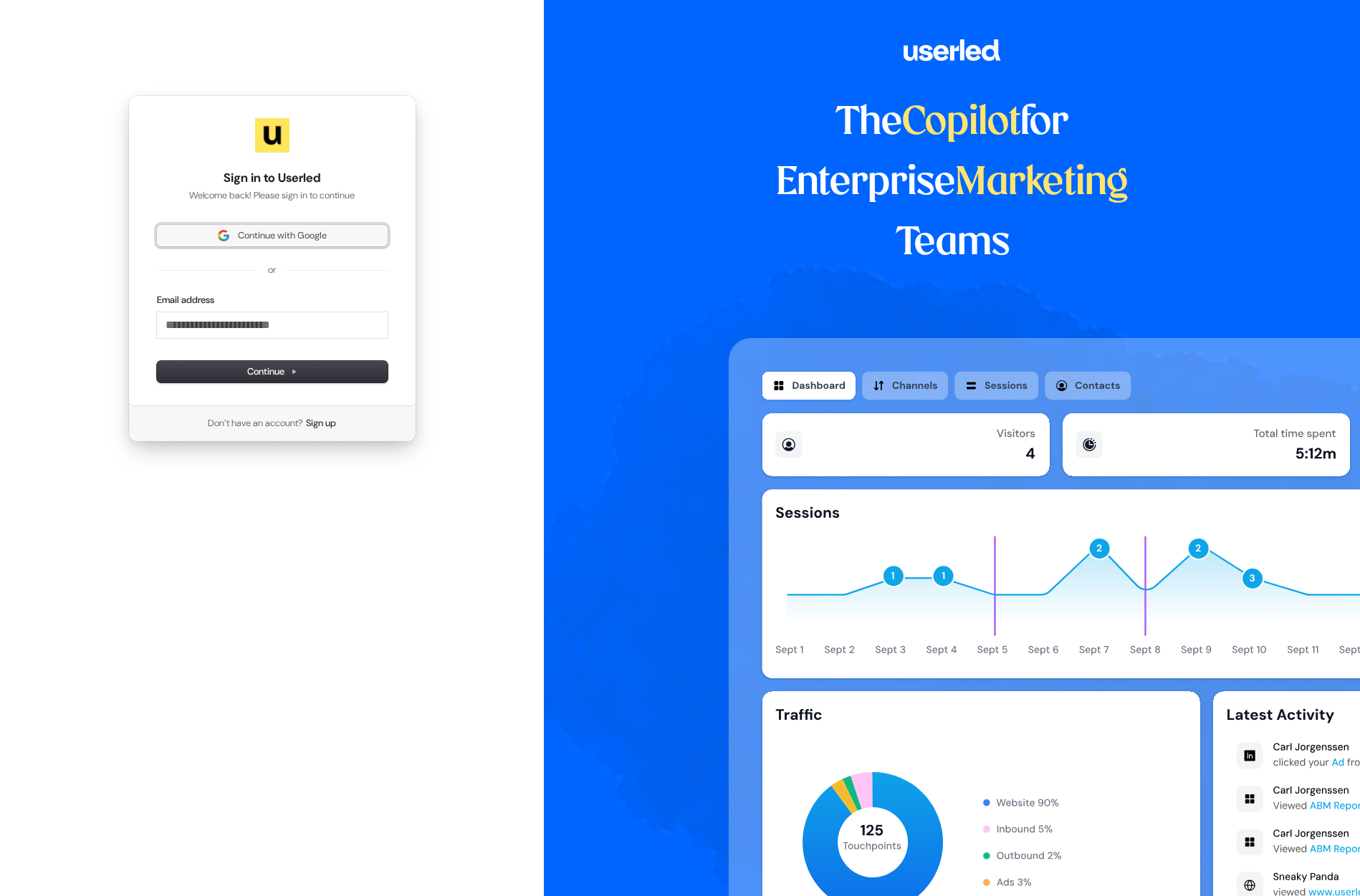 click on "Continue with Google" at bounding box center [272, 236] 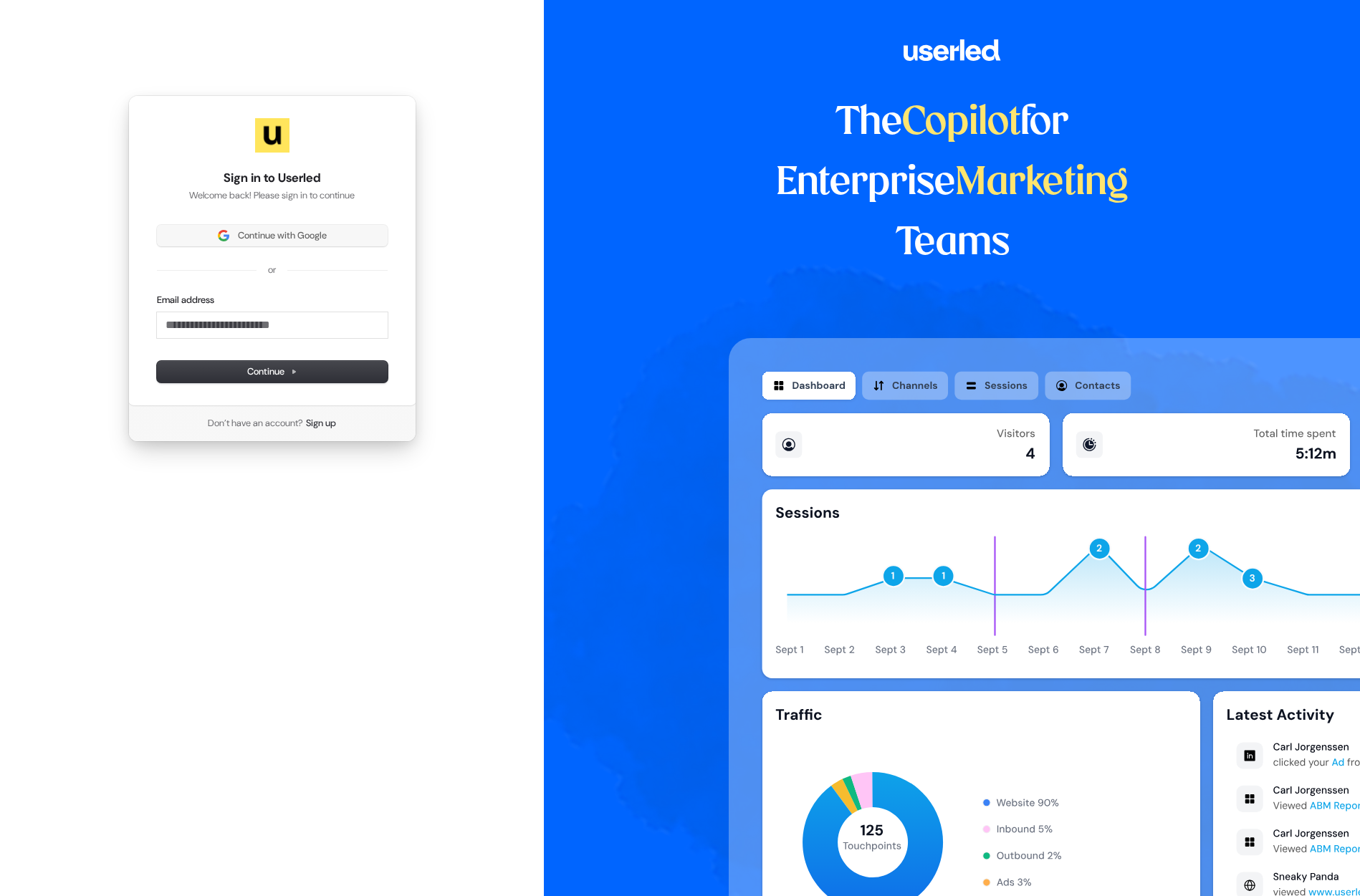 type 